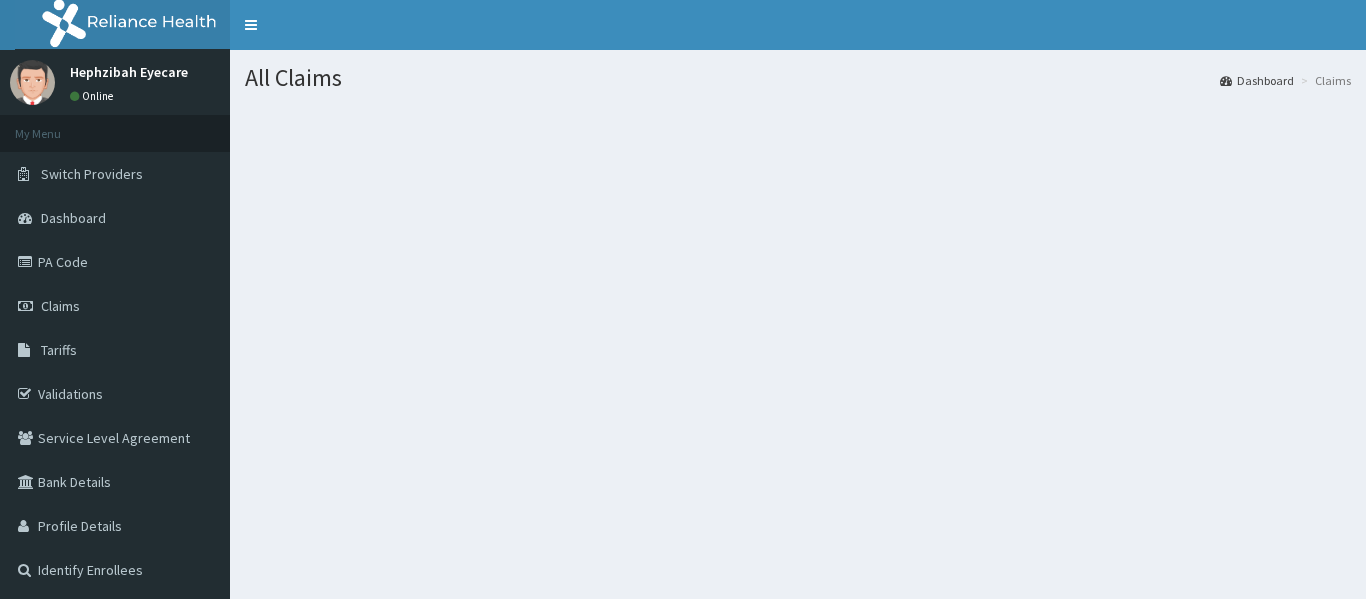 scroll, scrollTop: 0, scrollLeft: 0, axis: both 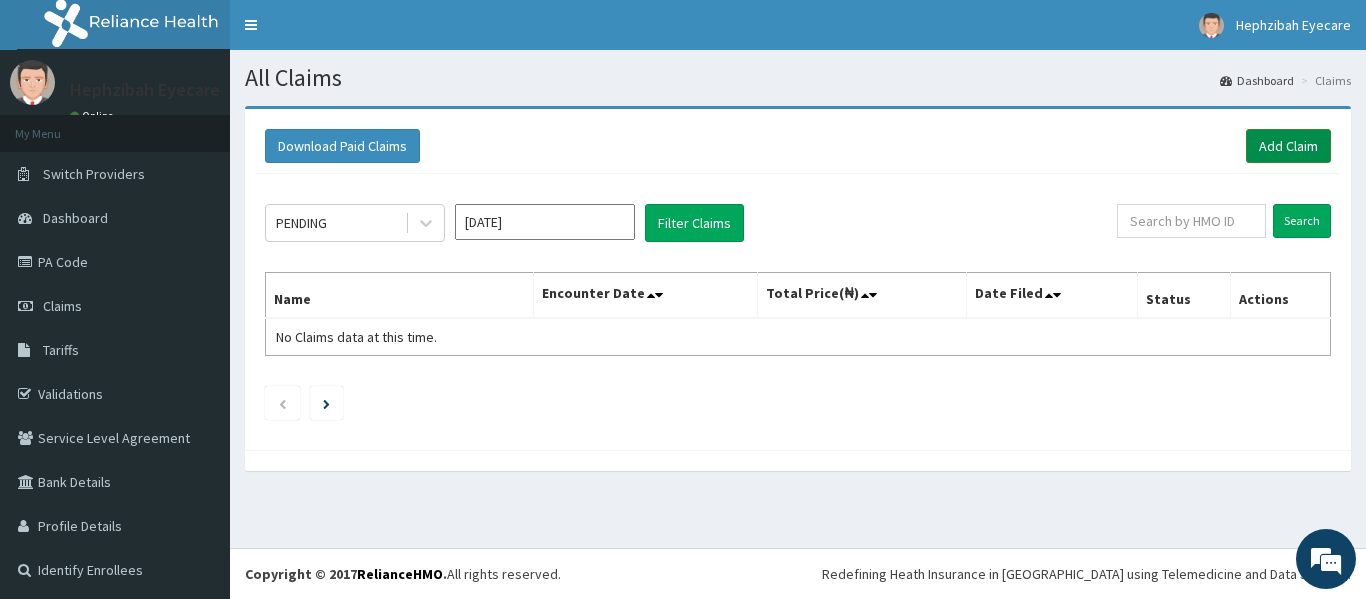 click on "Add Claim" at bounding box center [1288, 146] 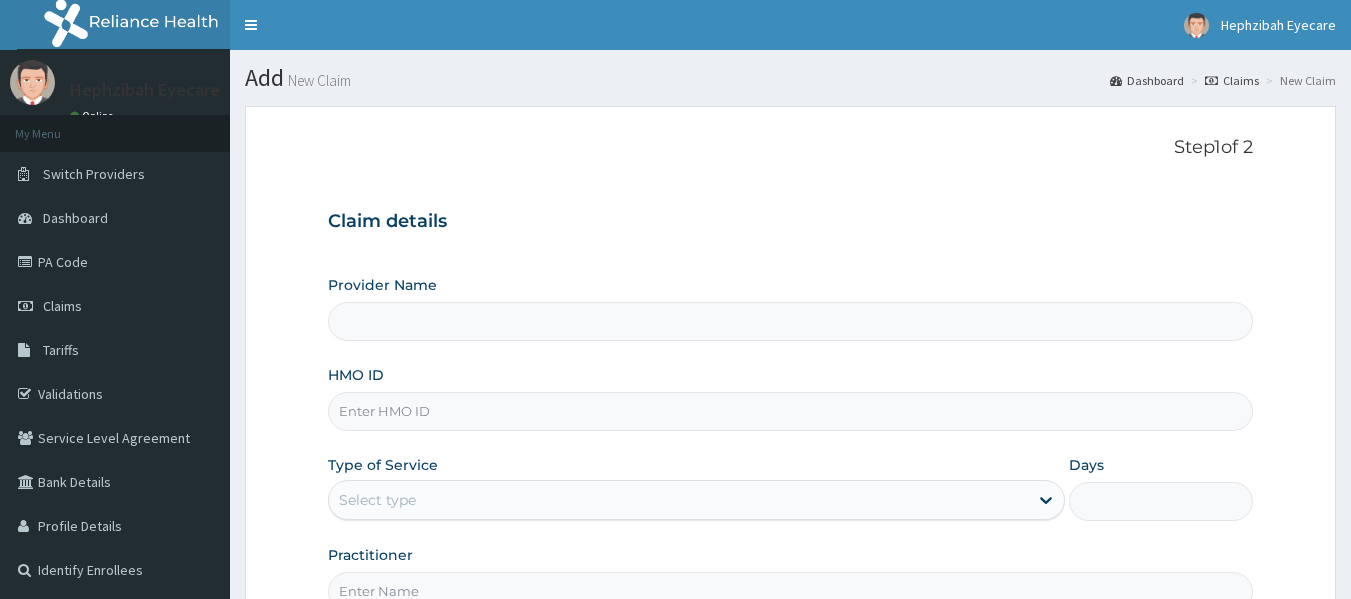 scroll, scrollTop: 0, scrollLeft: 0, axis: both 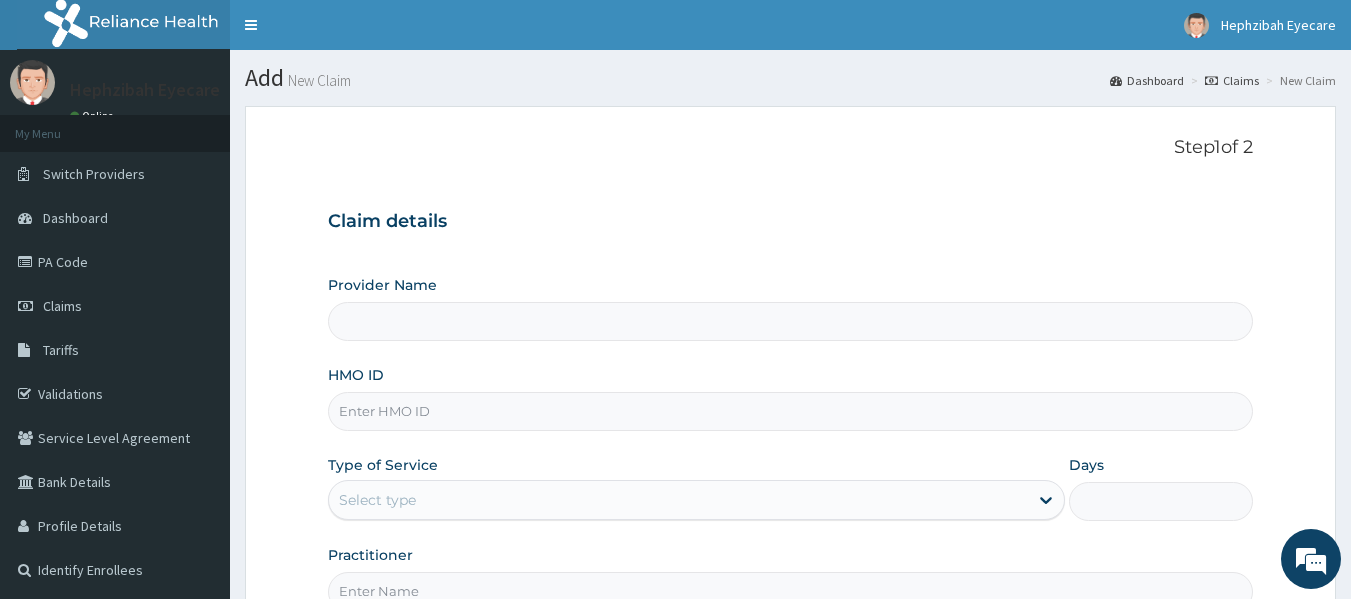 type on "HEPHZIBAH EYE CARE - Sangotedo" 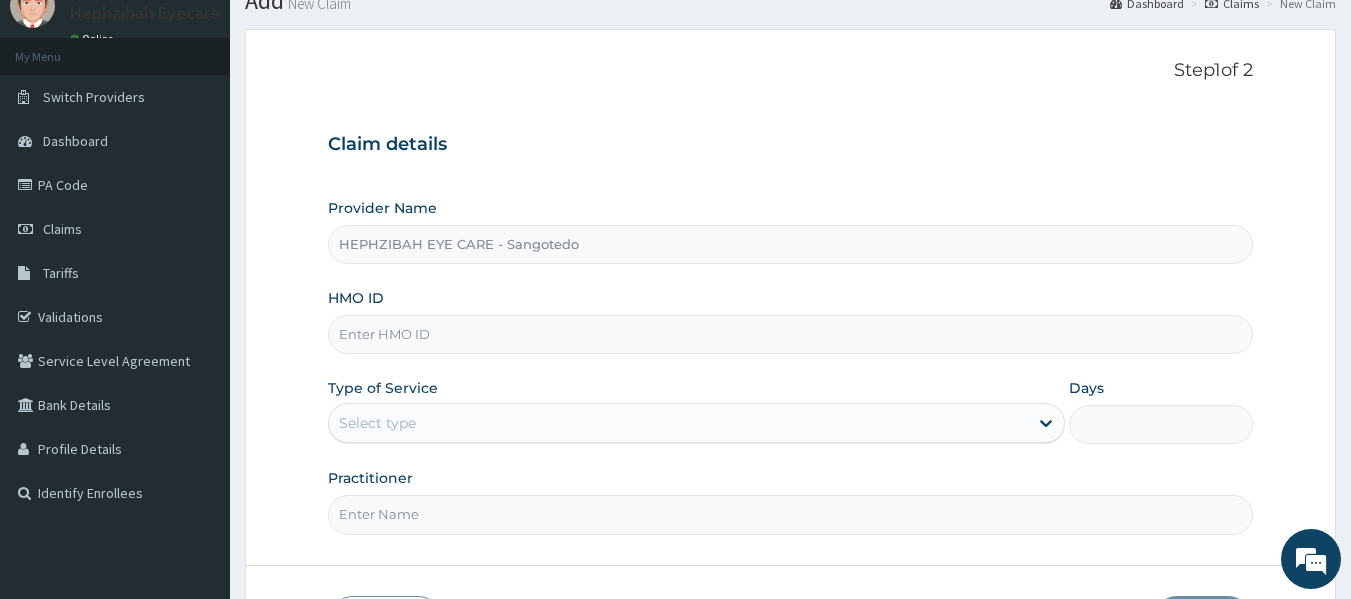 scroll, scrollTop: 83, scrollLeft: 0, axis: vertical 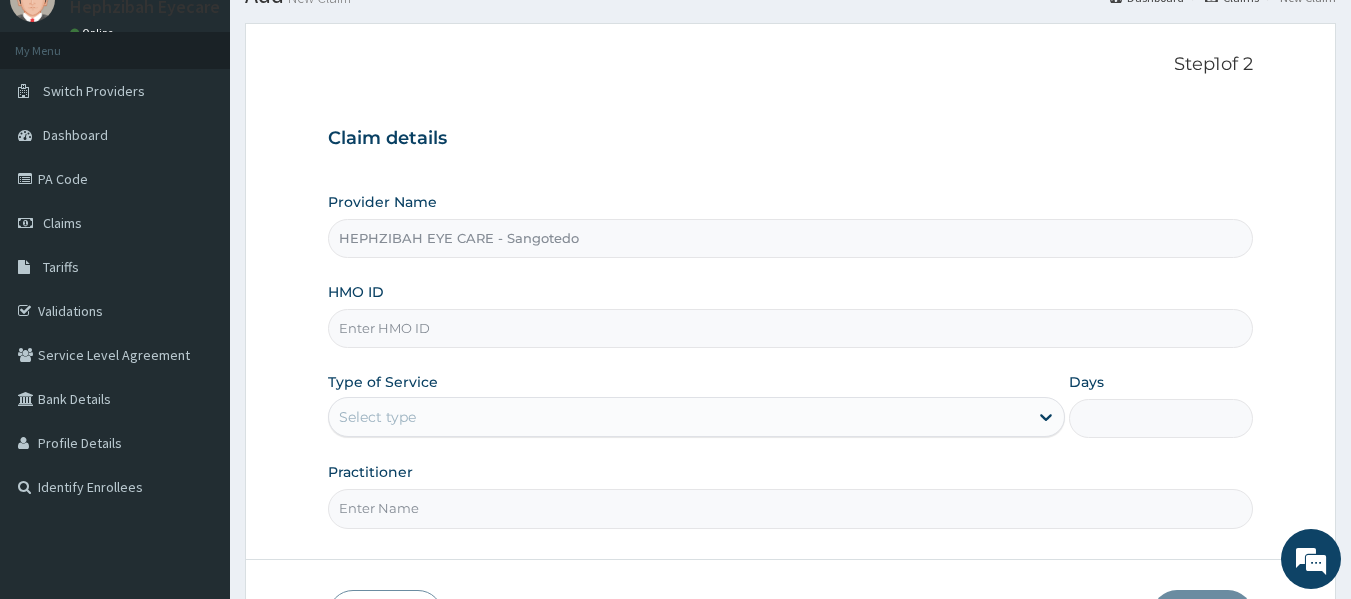 click on "HMO ID" at bounding box center [791, 328] 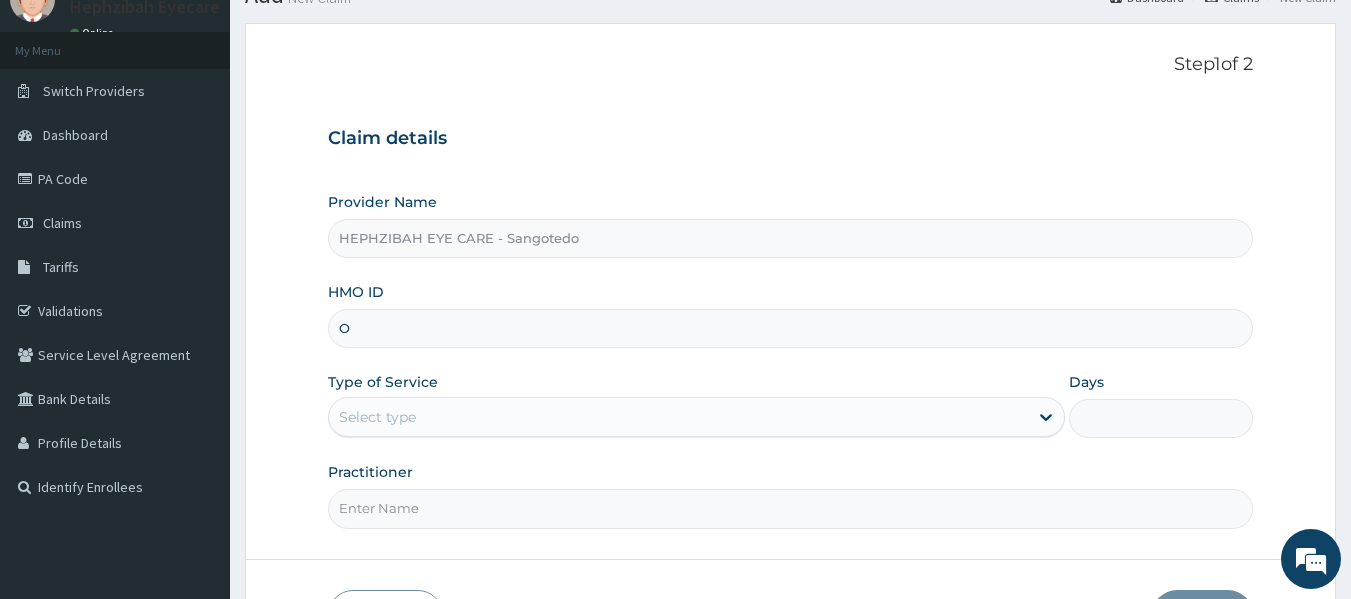 scroll, scrollTop: 0, scrollLeft: 0, axis: both 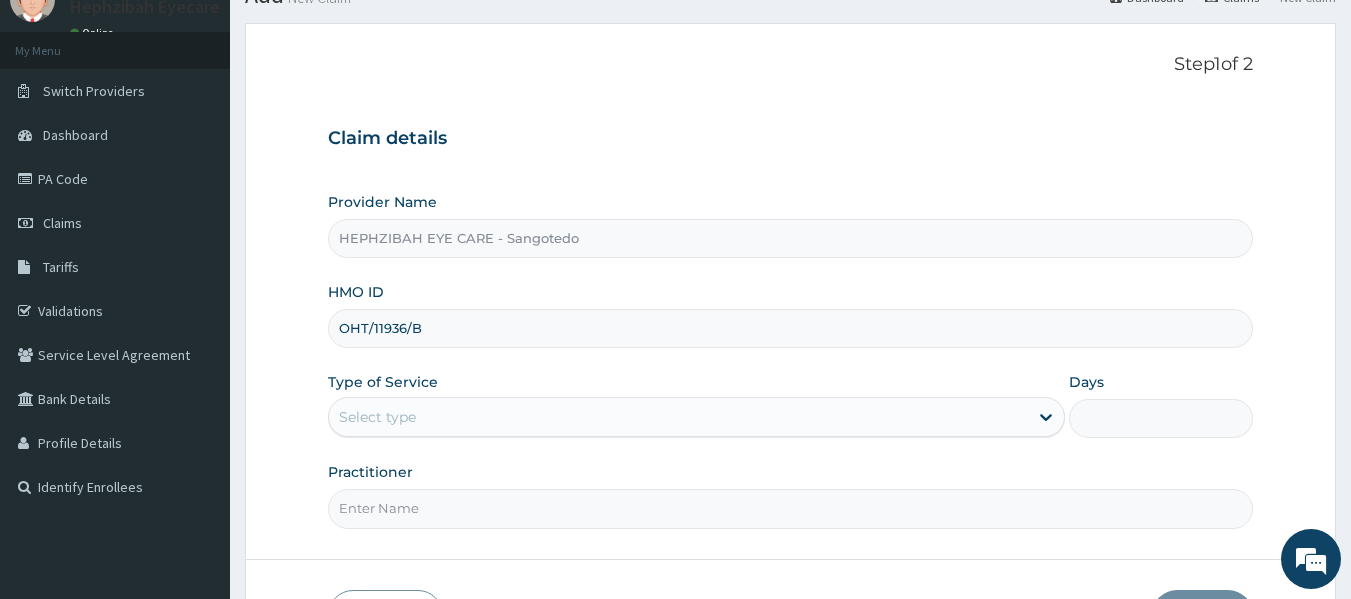 type on "OHT/11936/B" 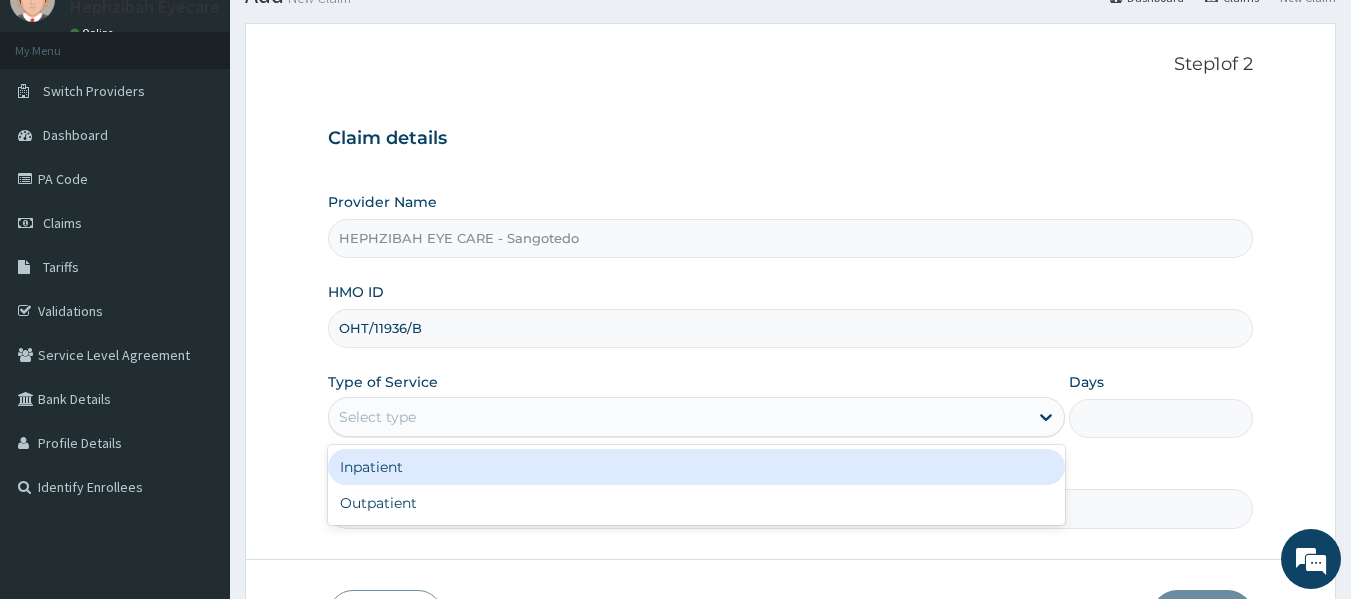 click on "Select type" at bounding box center (678, 417) 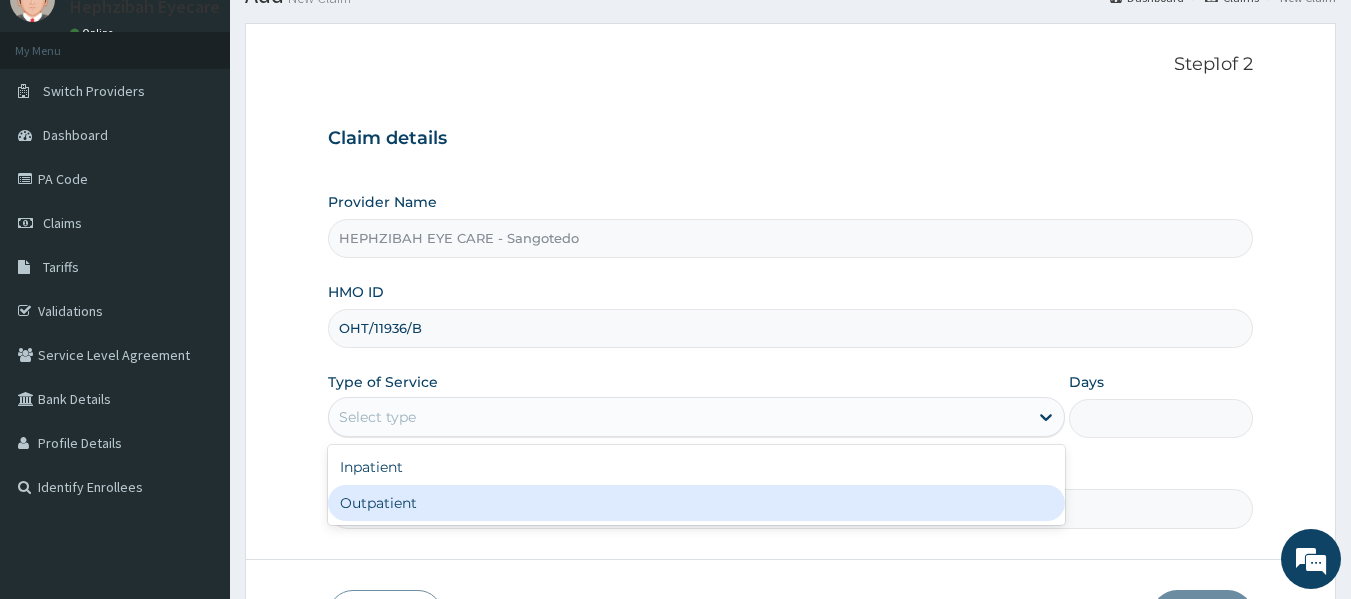 click on "Outpatient" at bounding box center (696, 503) 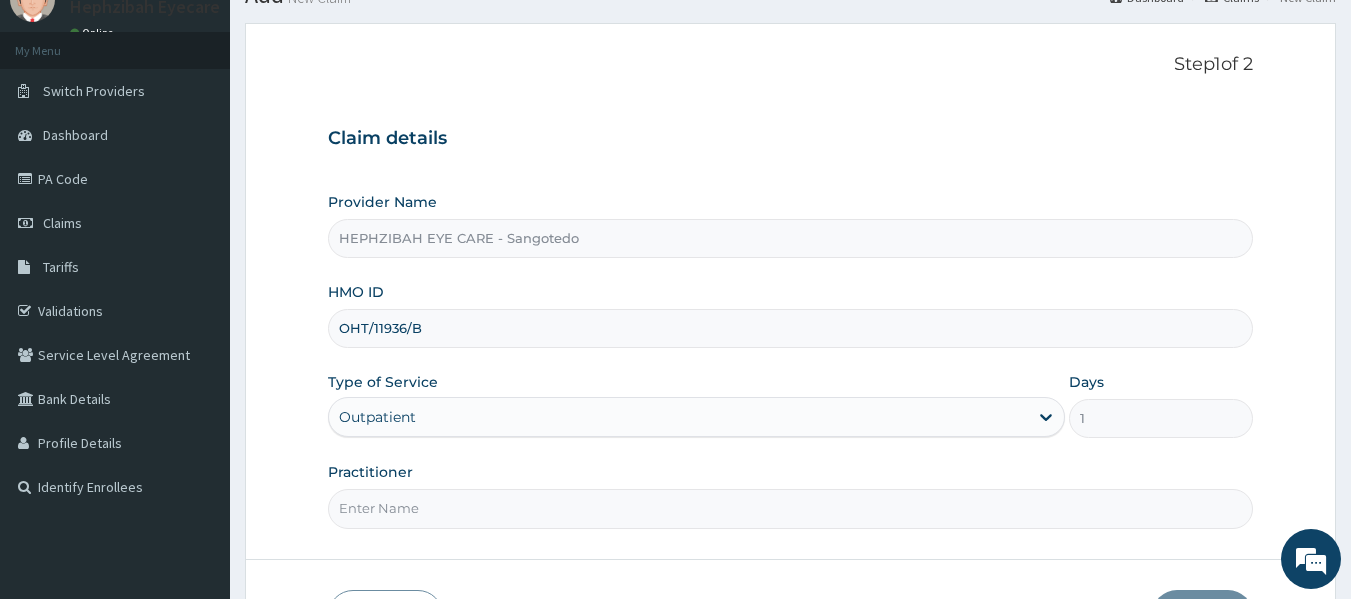 click on "Practitioner" at bounding box center (791, 508) 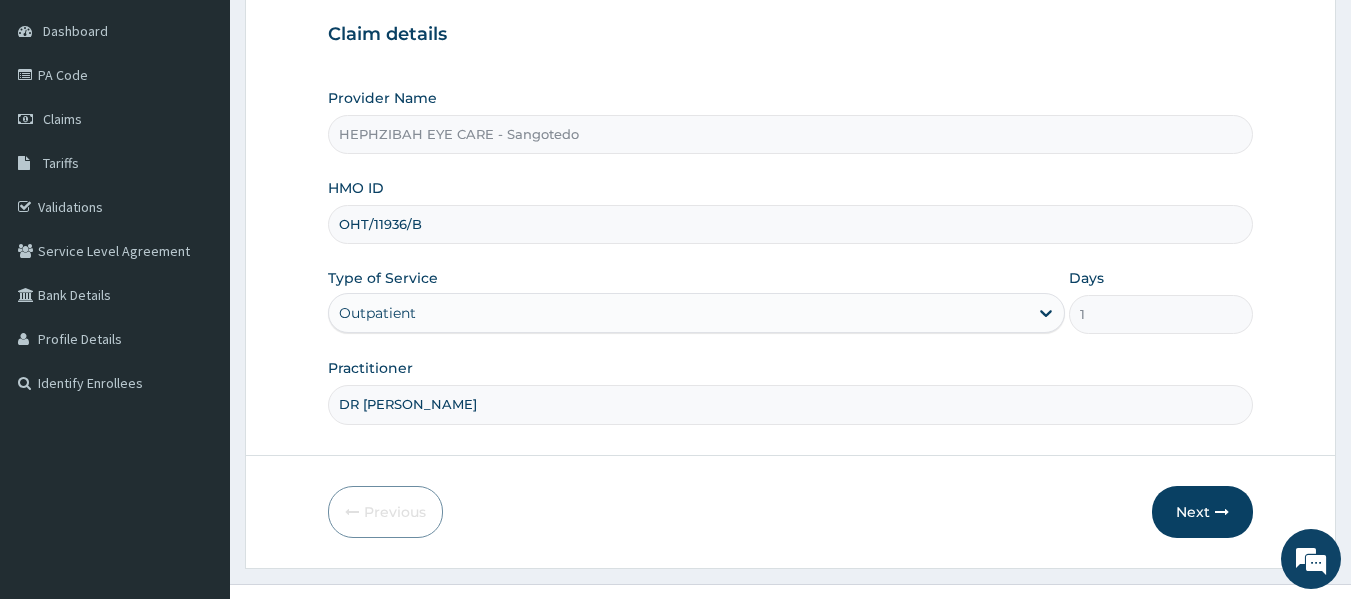 scroll, scrollTop: 197, scrollLeft: 0, axis: vertical 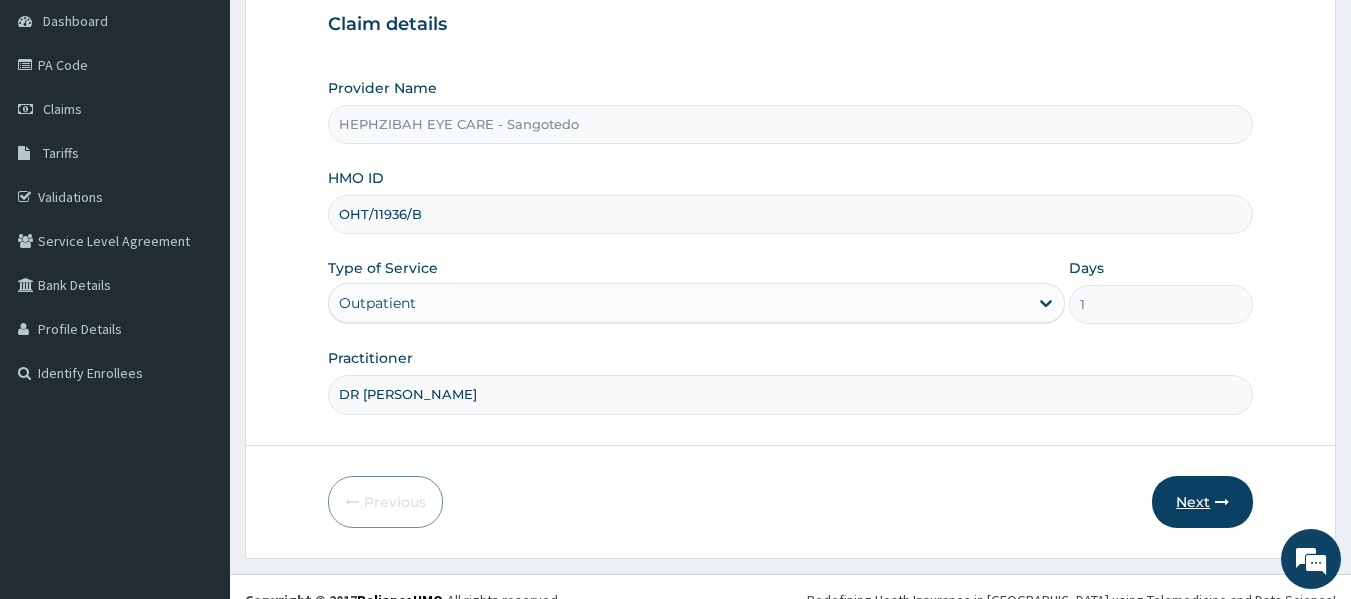type on "DR VICTORIA" 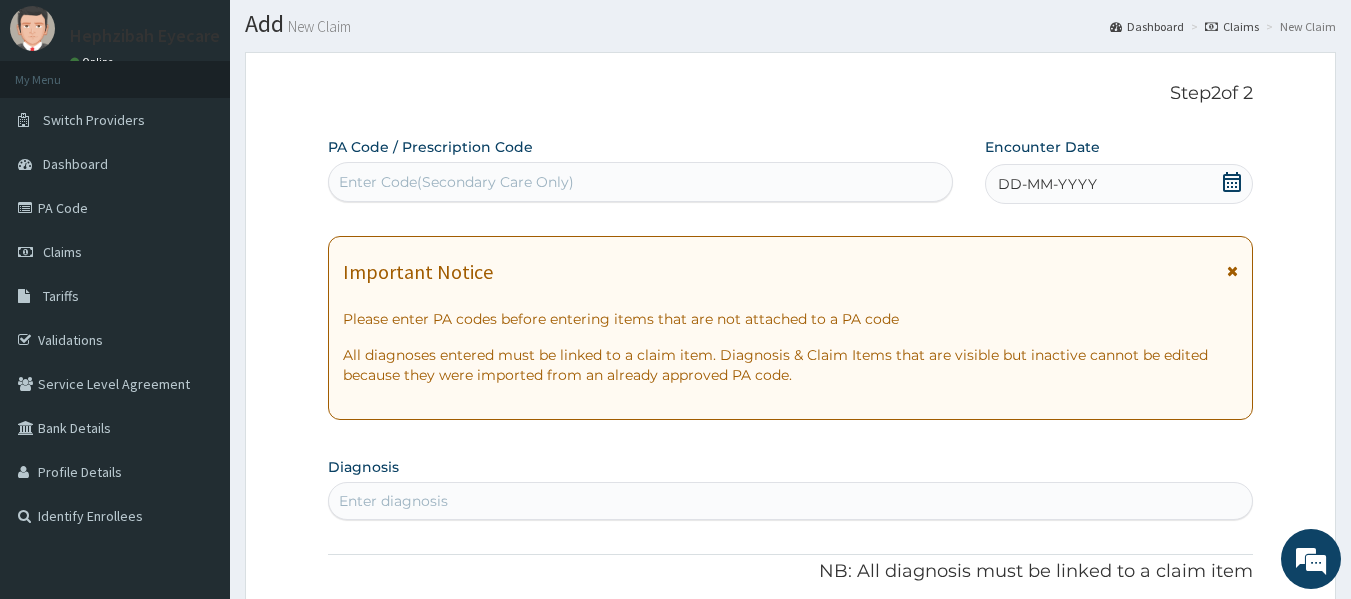 scroll, scrollTop: 56, scrollLeft: 0, axis: vertical 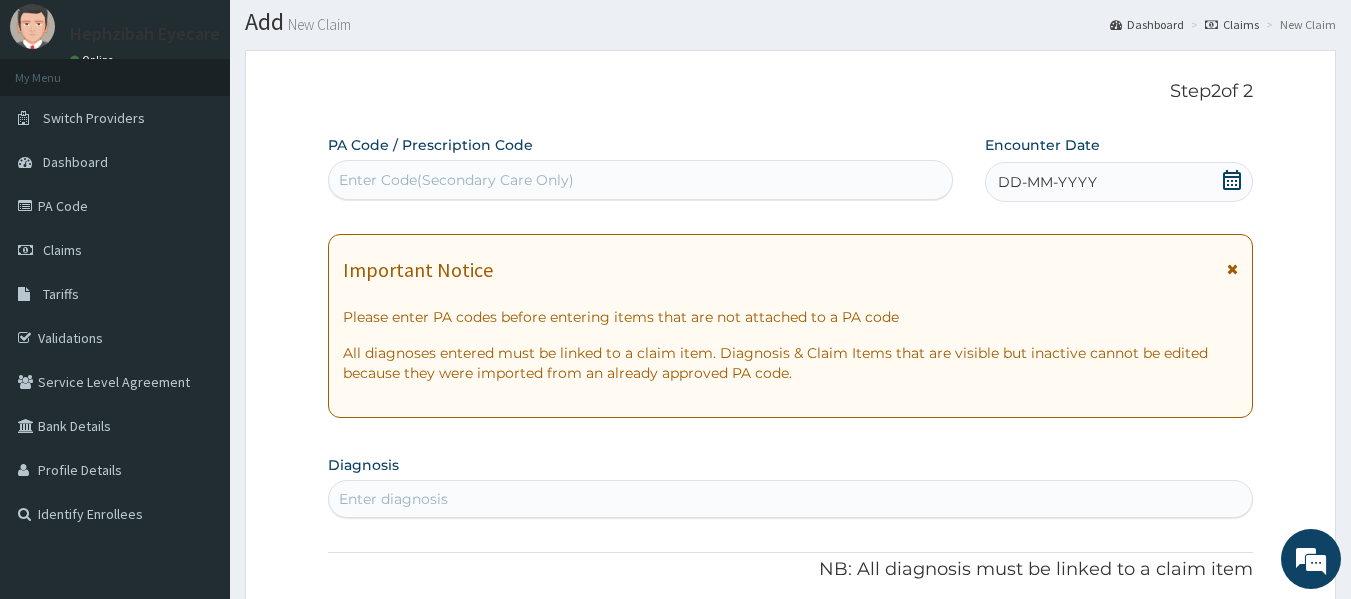 click on "Enter Code(Secondary Care Only)" at bounding box center [456, 180] 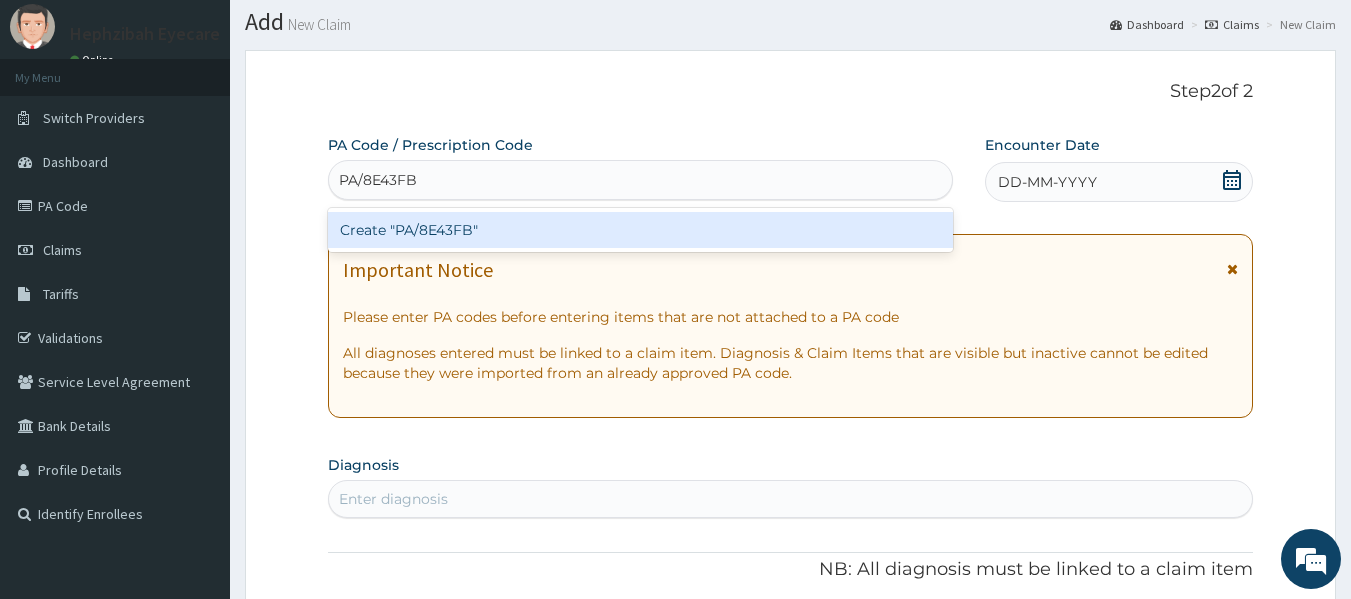 click on "Create "PA/8E43FB"" at bounding box center (641, 230) 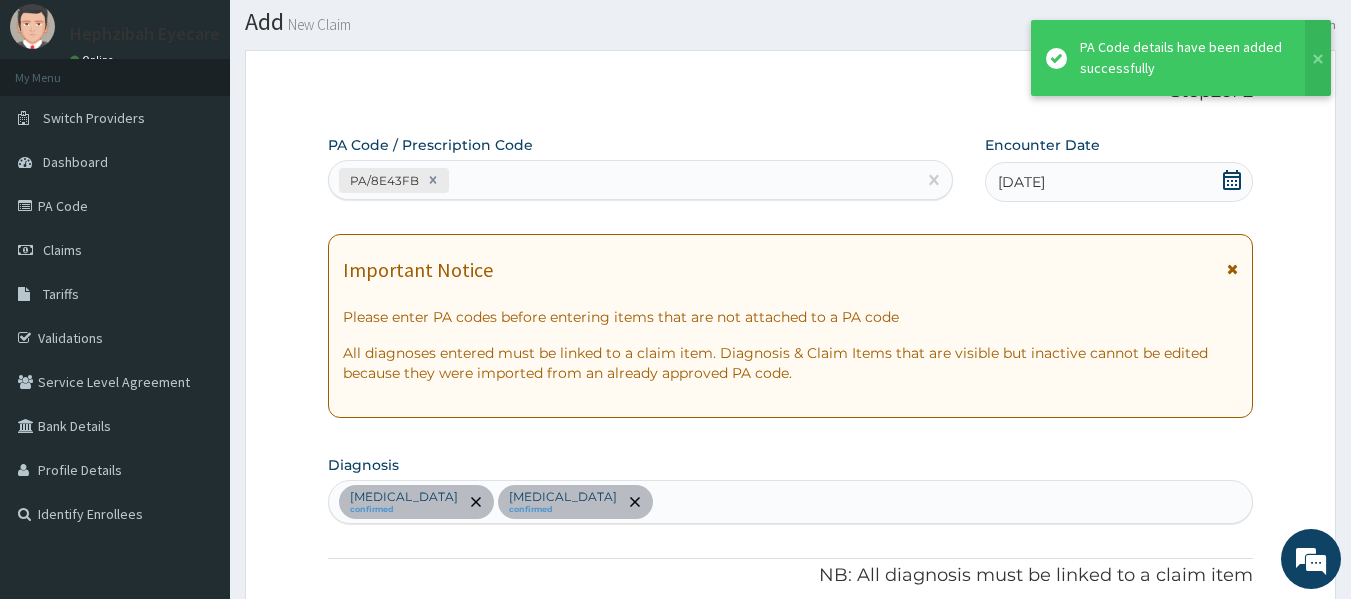 scroll, scrollTop: 878, scrollLeft: 0, axis: vertical 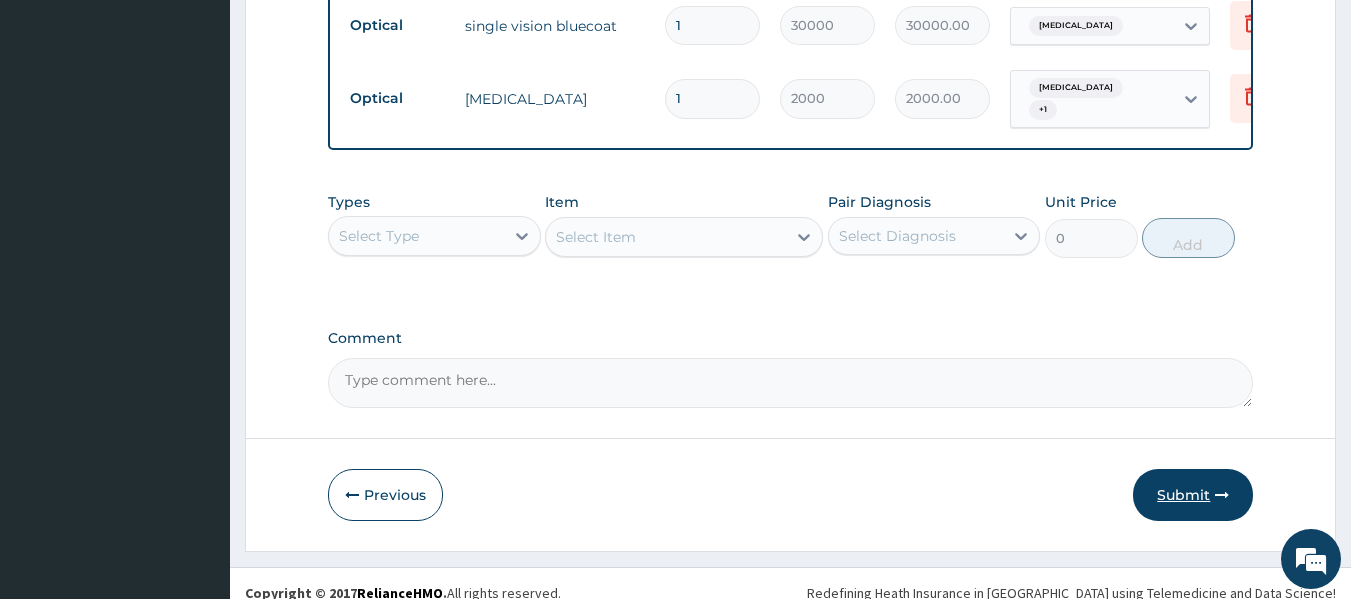 click on "Submit" at bounding box center (1193, 495) 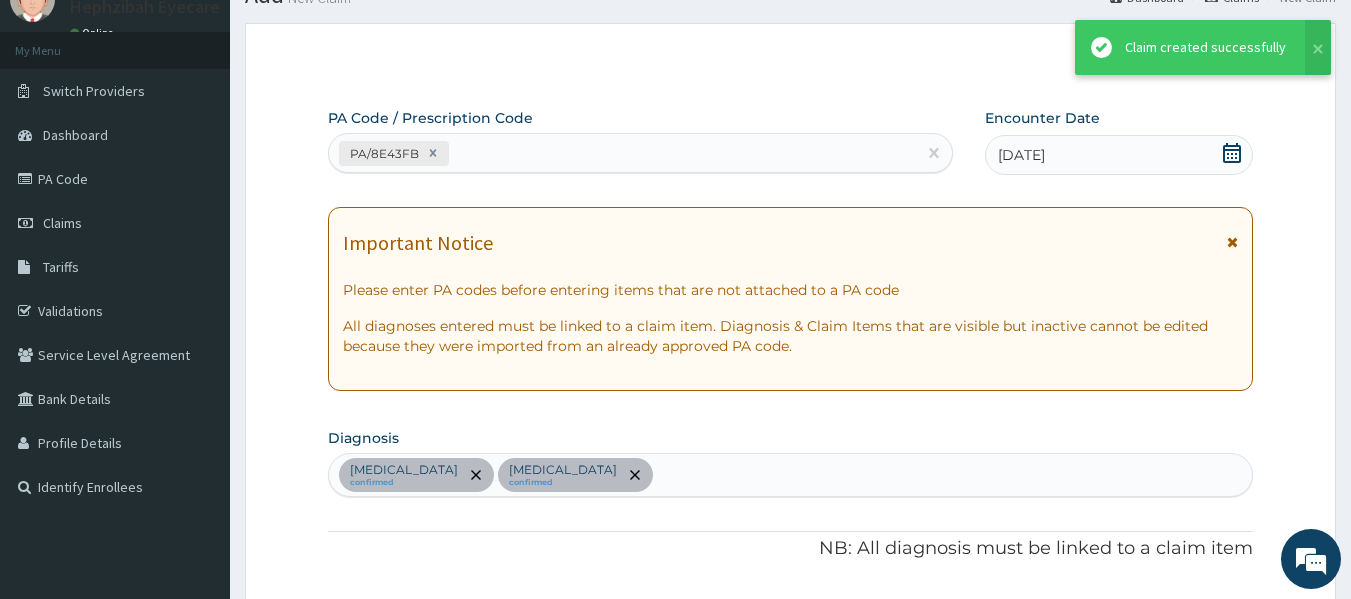 scroll, scrollTop: 1108, scrollLeft: 0, axis: vertical 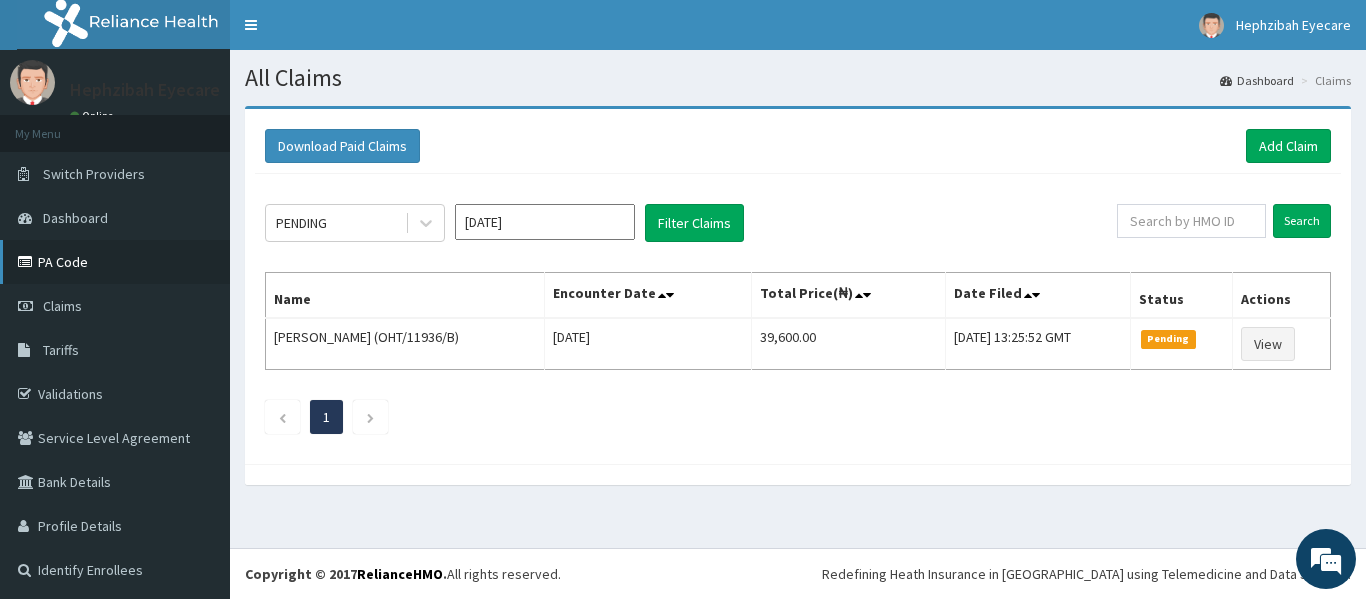 click on "PA Code" at bounding box center (115, 262) 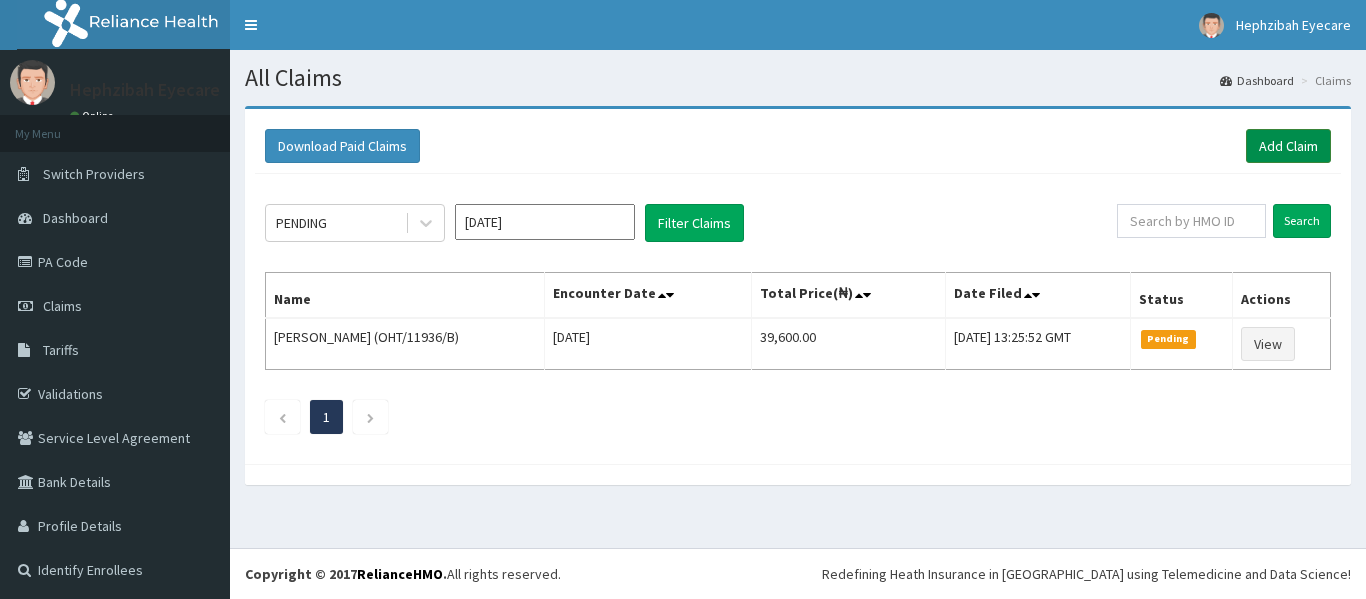 scroll, scrollTop: 0, scrollLeft: 0, axis: both 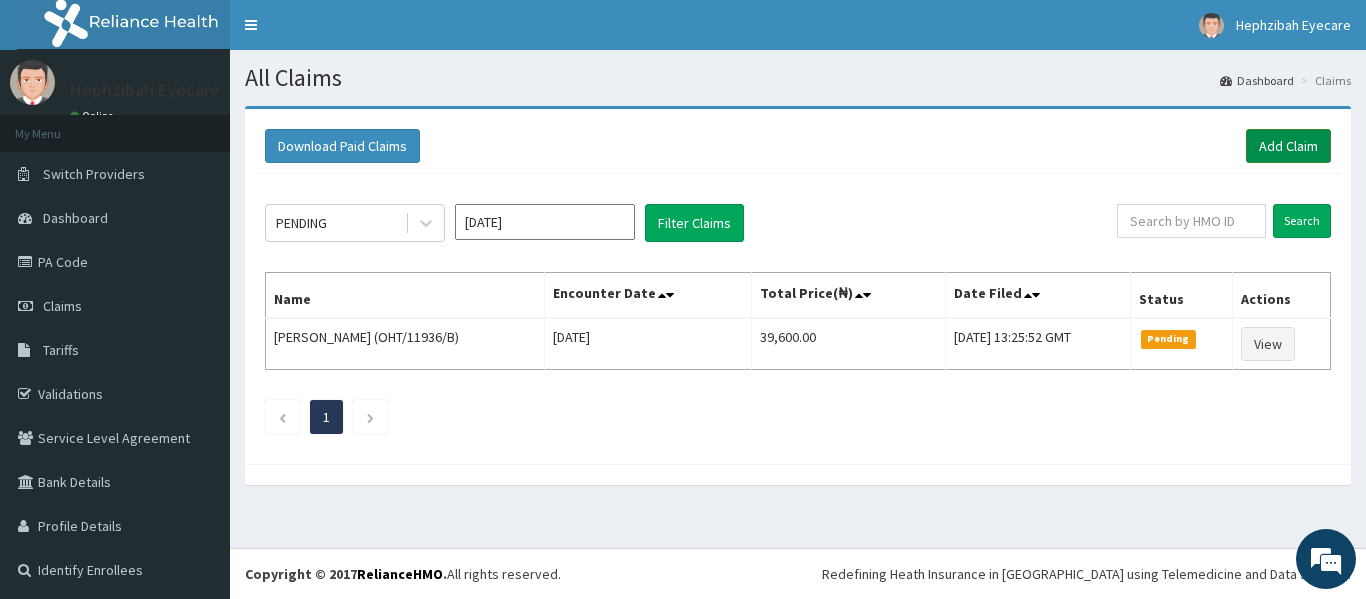 click on "Add Claim" at bounding box center (1288, 146) 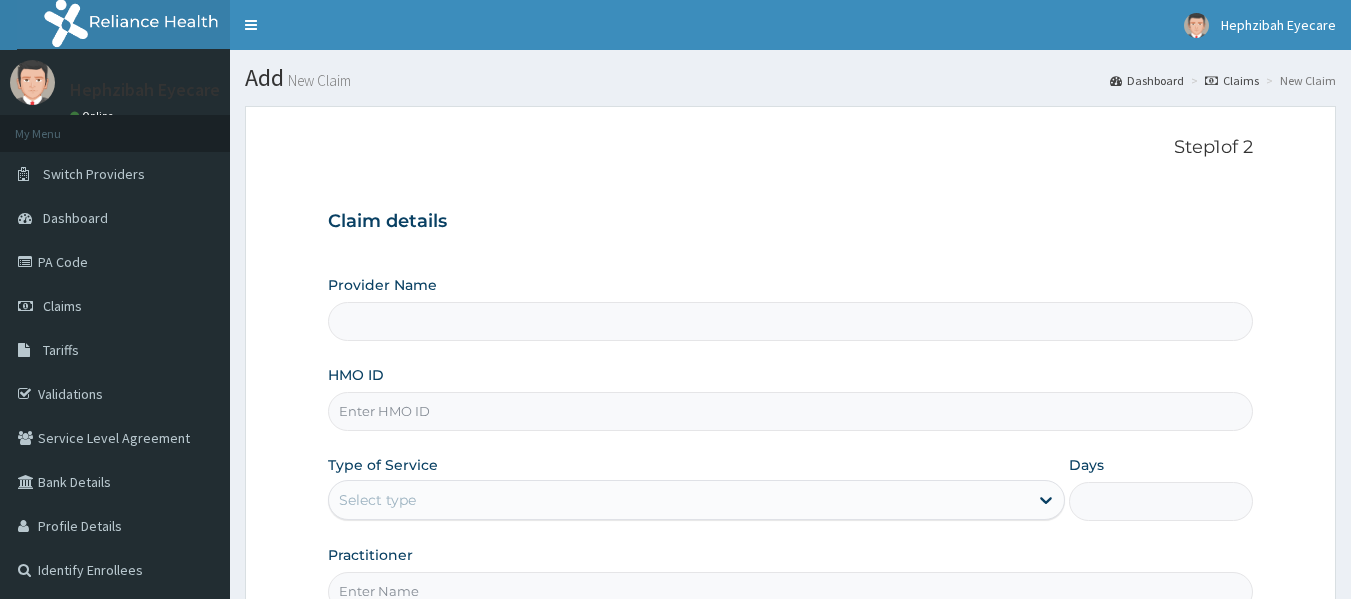 scroll, scrollTop: 0, scrollLeft: 0, axis: both 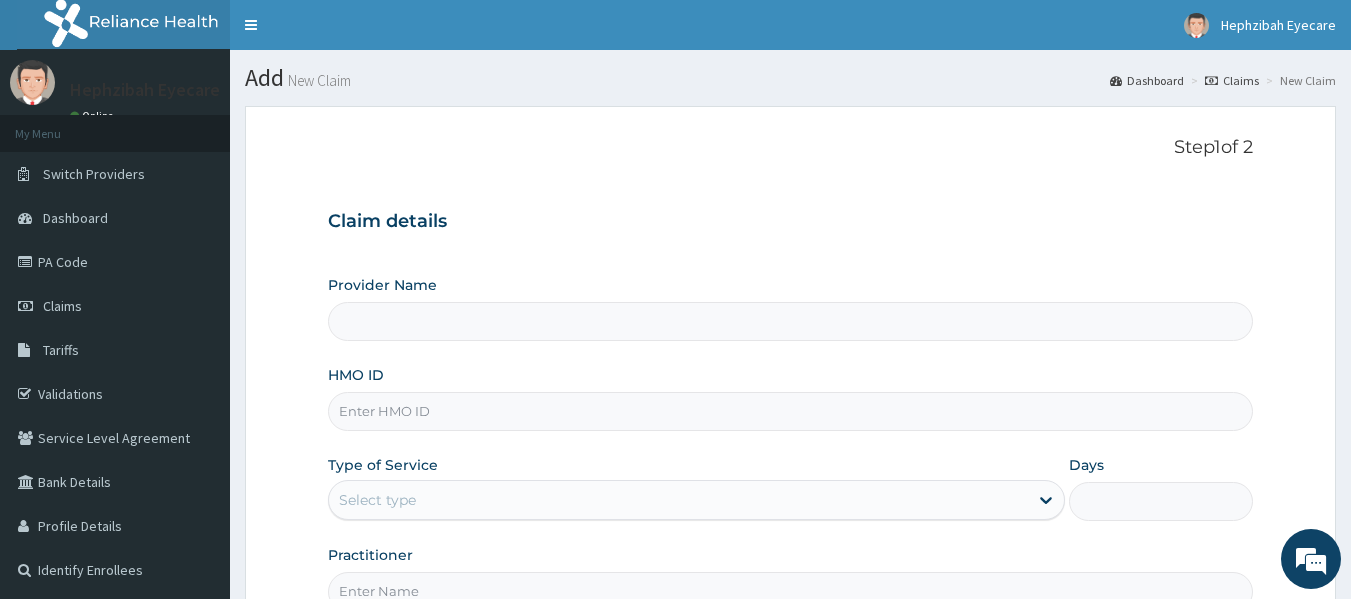 type on "HEPHZIBAH EYE CARE - Sangotedo" 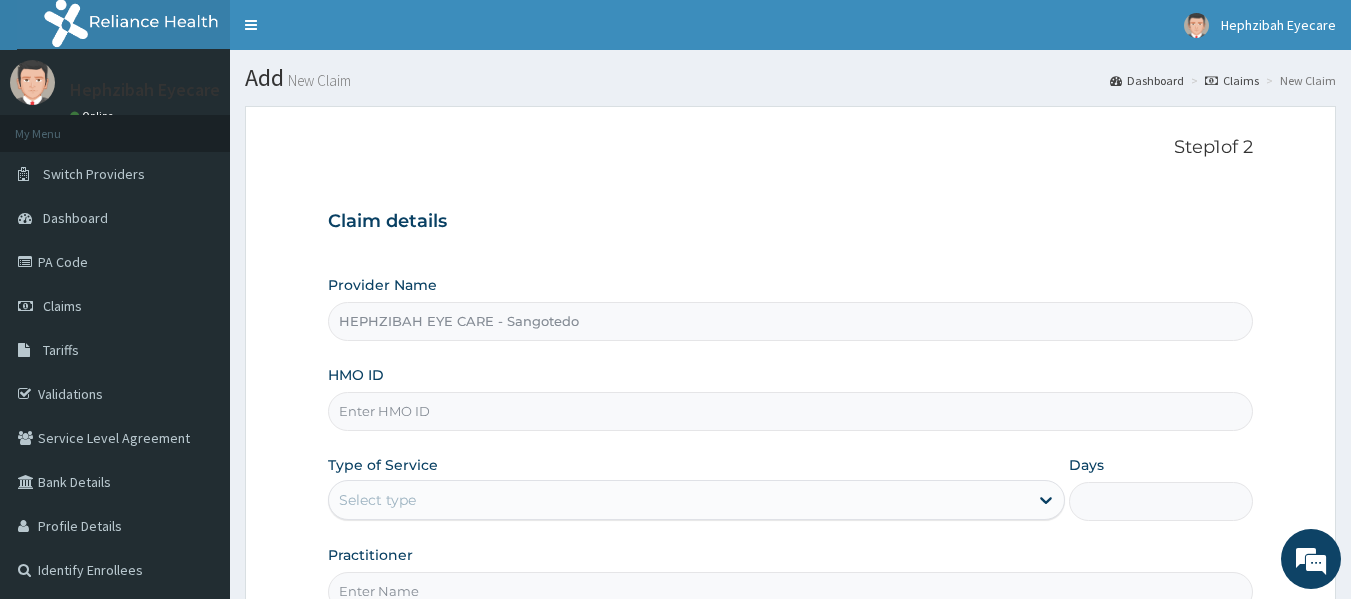 click on "HMO ID" at bounding box center [791, 411] 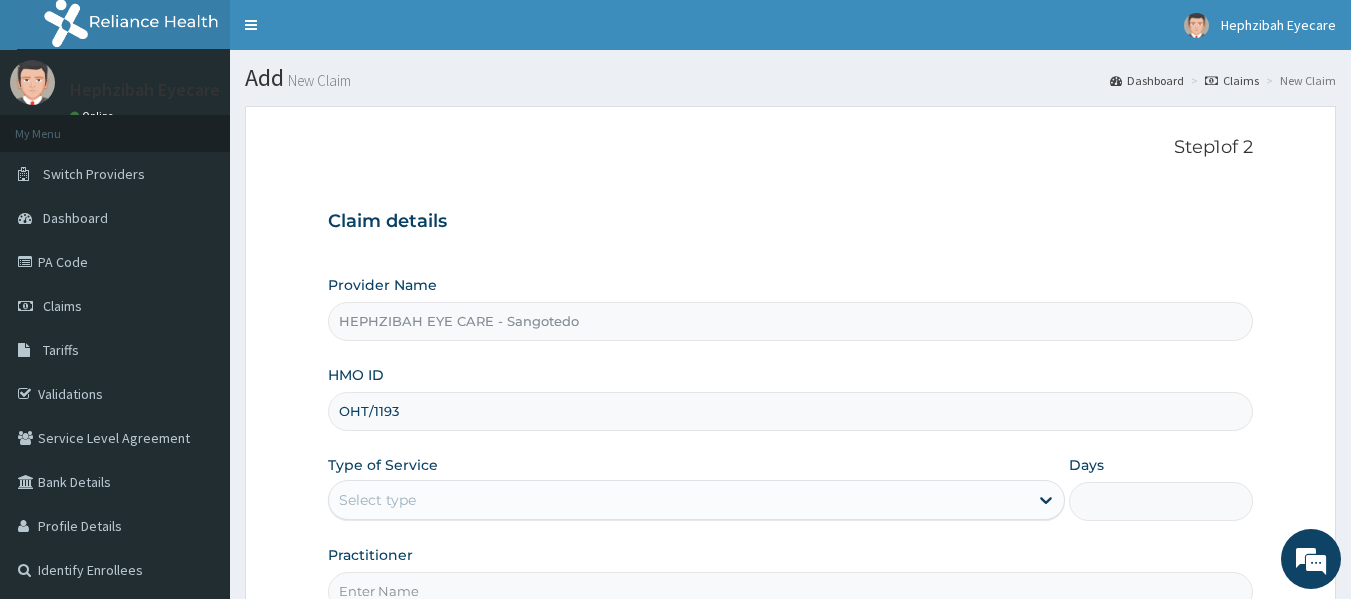 scroll, scrollTop: 0, scrollLeft: 0, axis: both 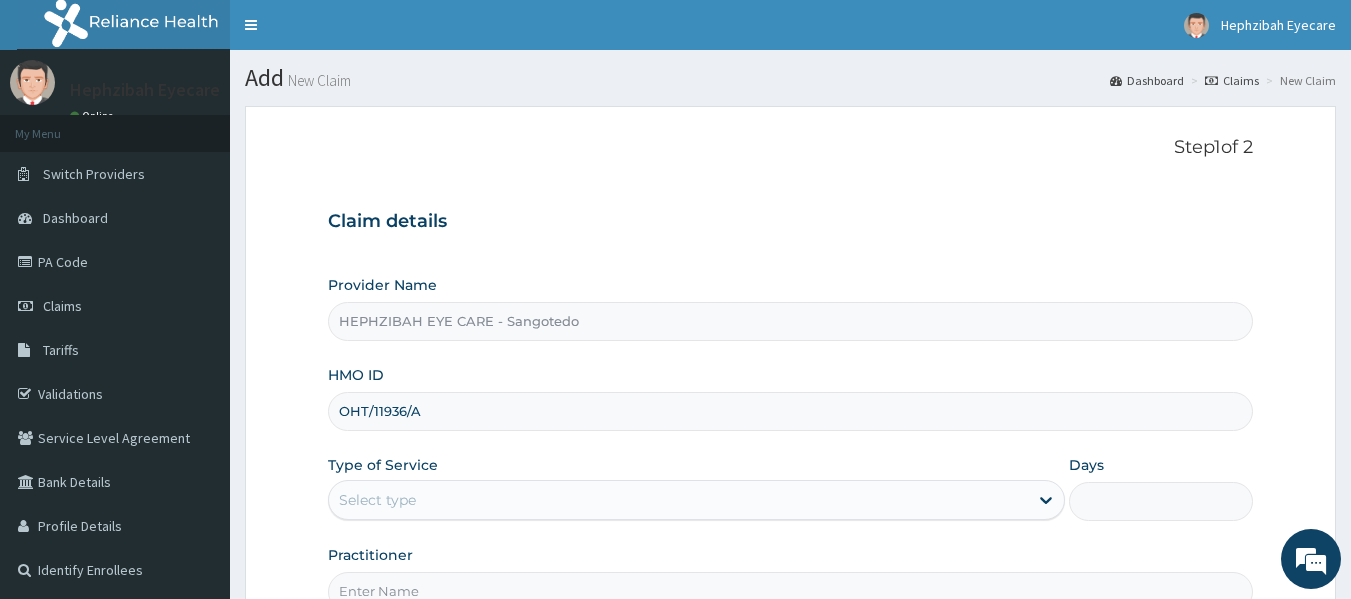 type on "OHT/11936/A" 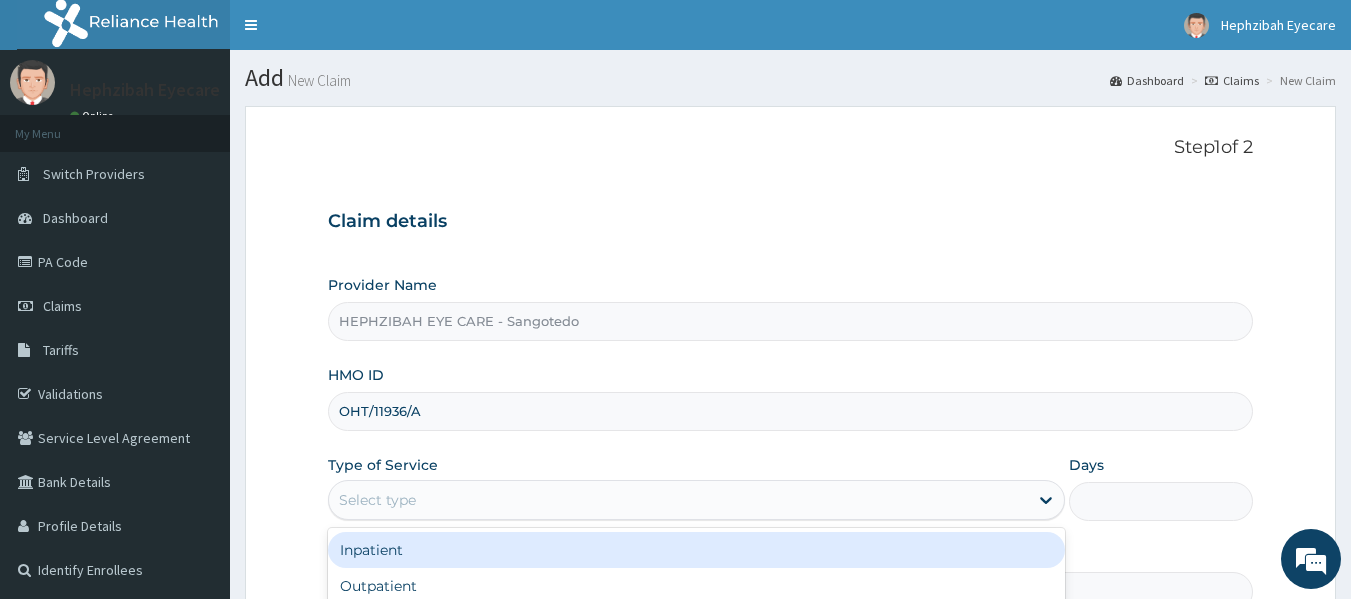 click on "Select type" at bounding box center (678, 500) 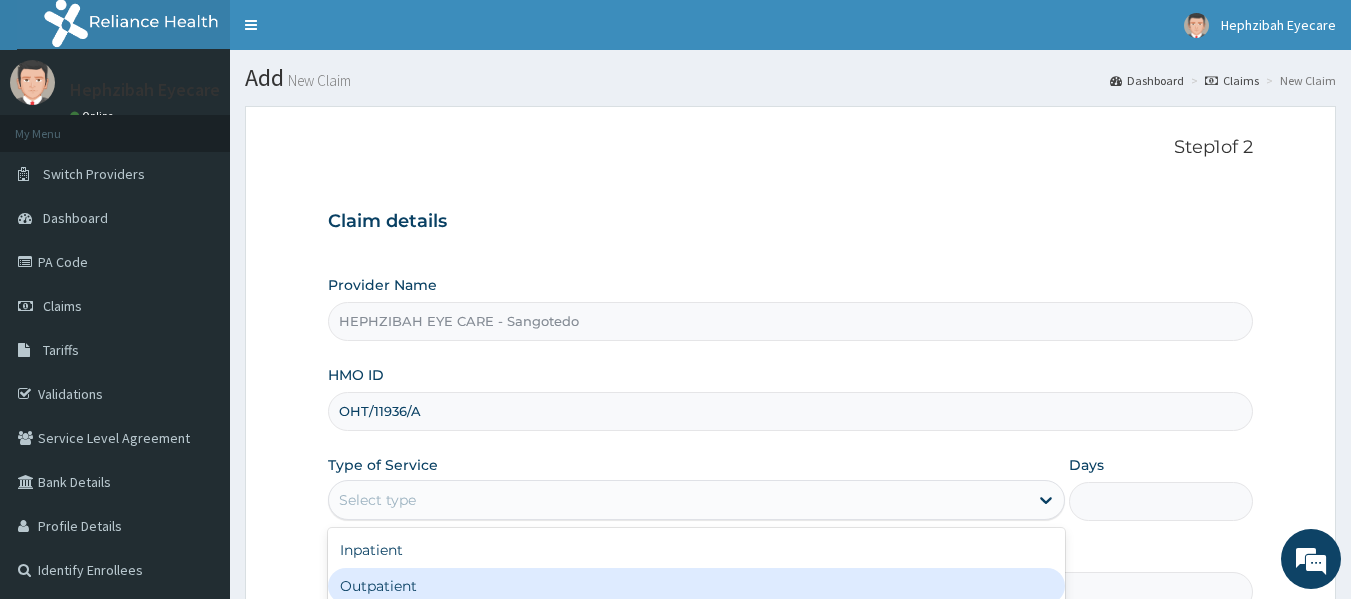 click on "Outpatient" at bounding box center (696, 586) 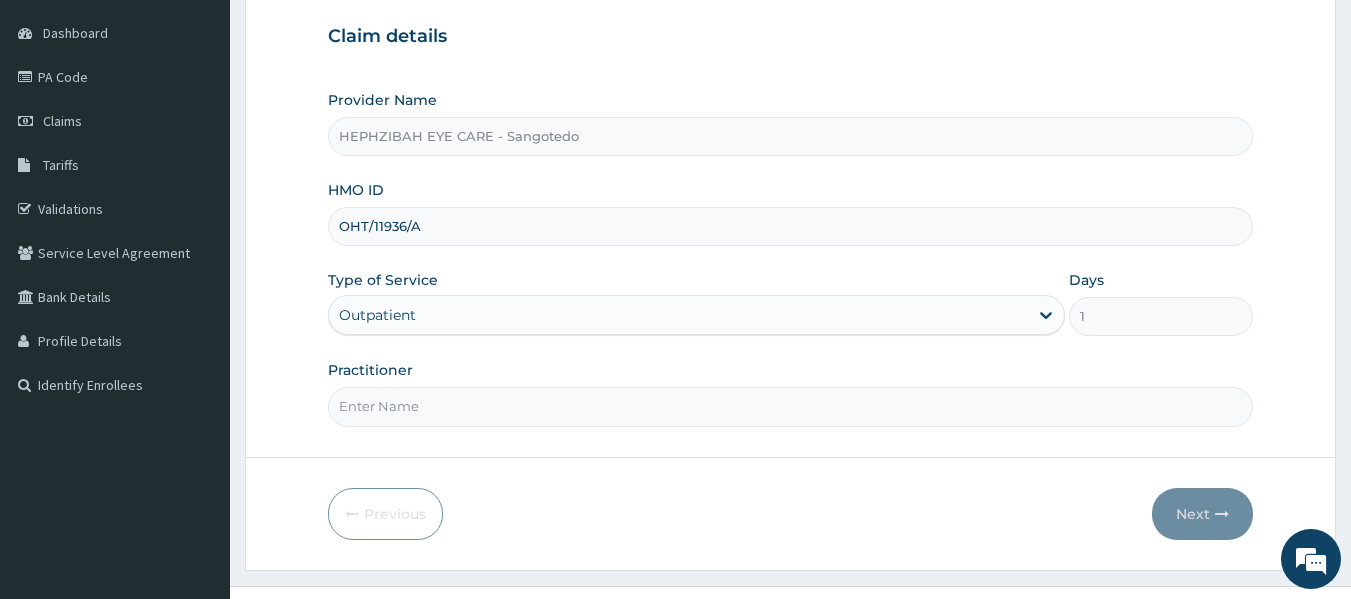 scroll, scrollTop: 223, scrollLeft: 0, axis: vertical 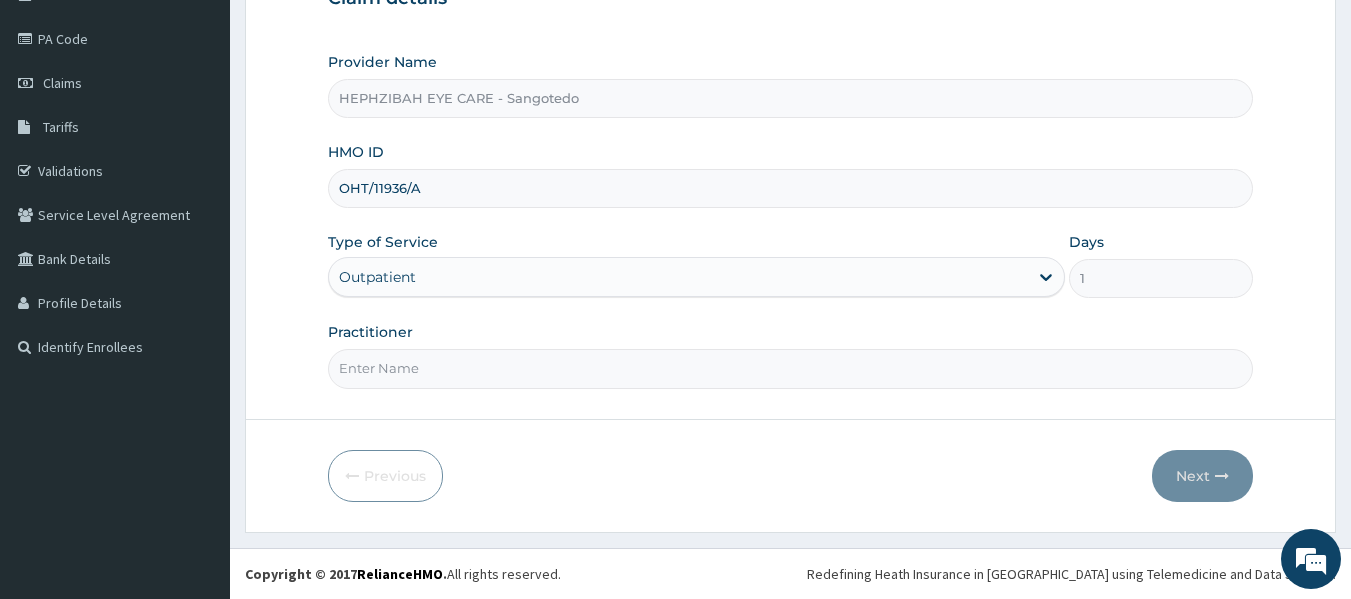 click on "Practitioner" at bounding box center [791, 368] 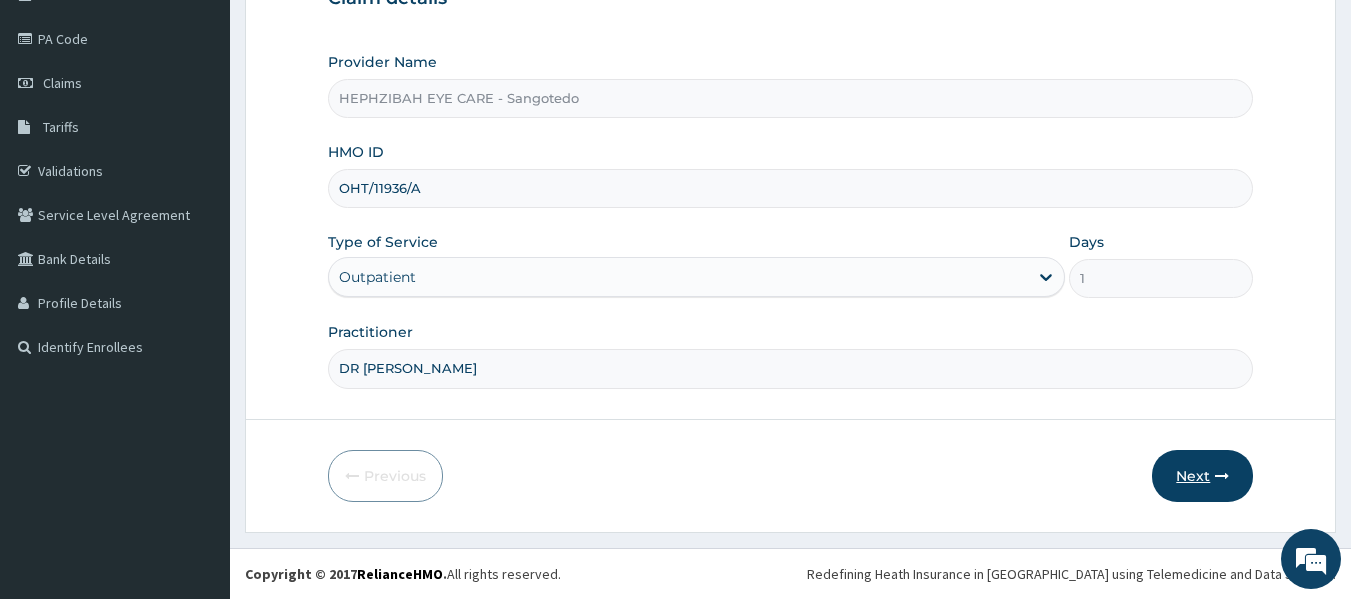 type on "DR VICTORIA" 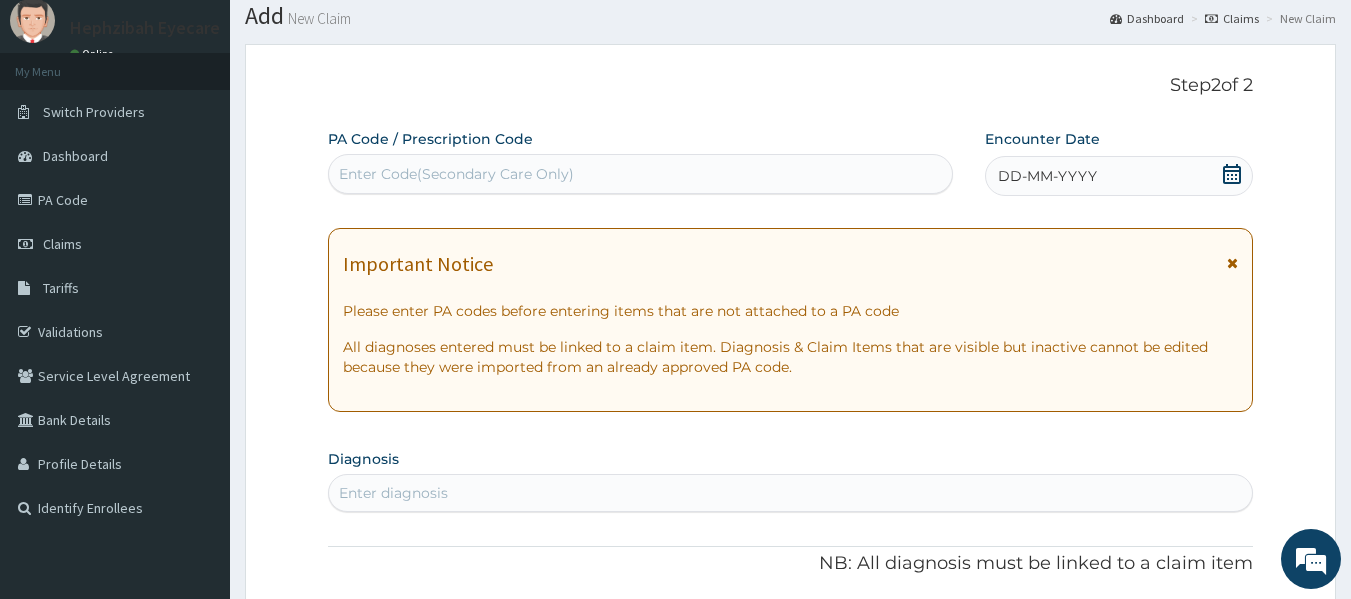 scroll, scrollTop: 21, scrollLeft: 0, axis: vertical 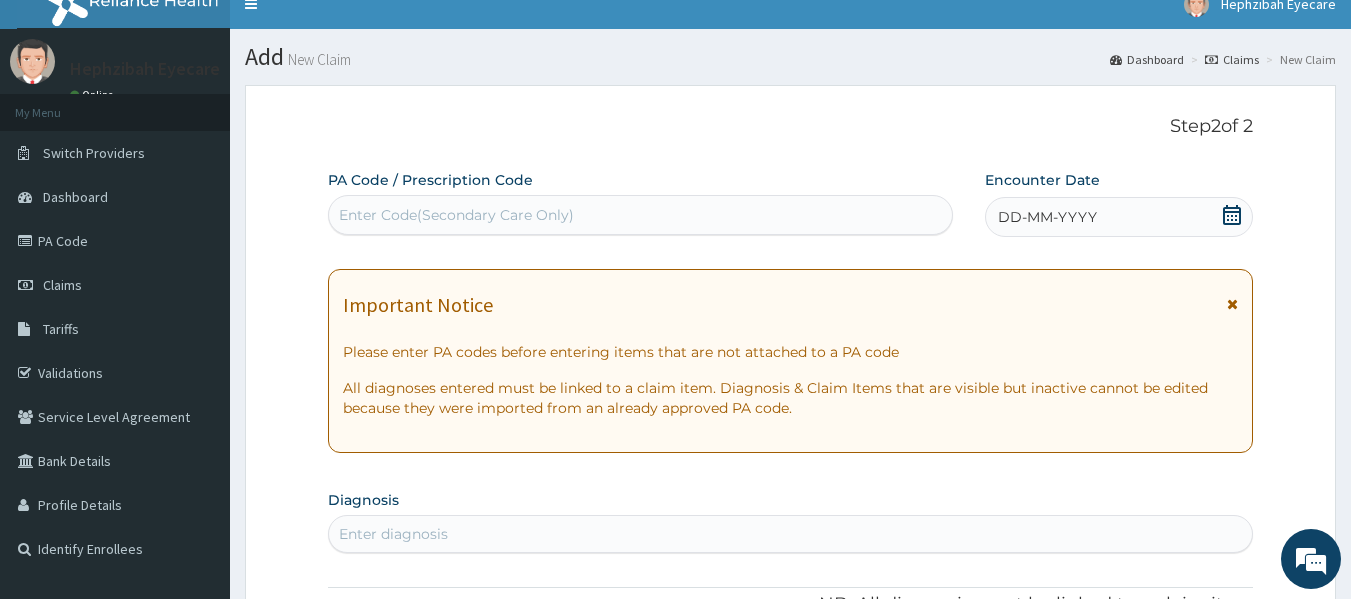 click on "Enter Code(Secondary Care Only)" at bounding box center (456, 215) 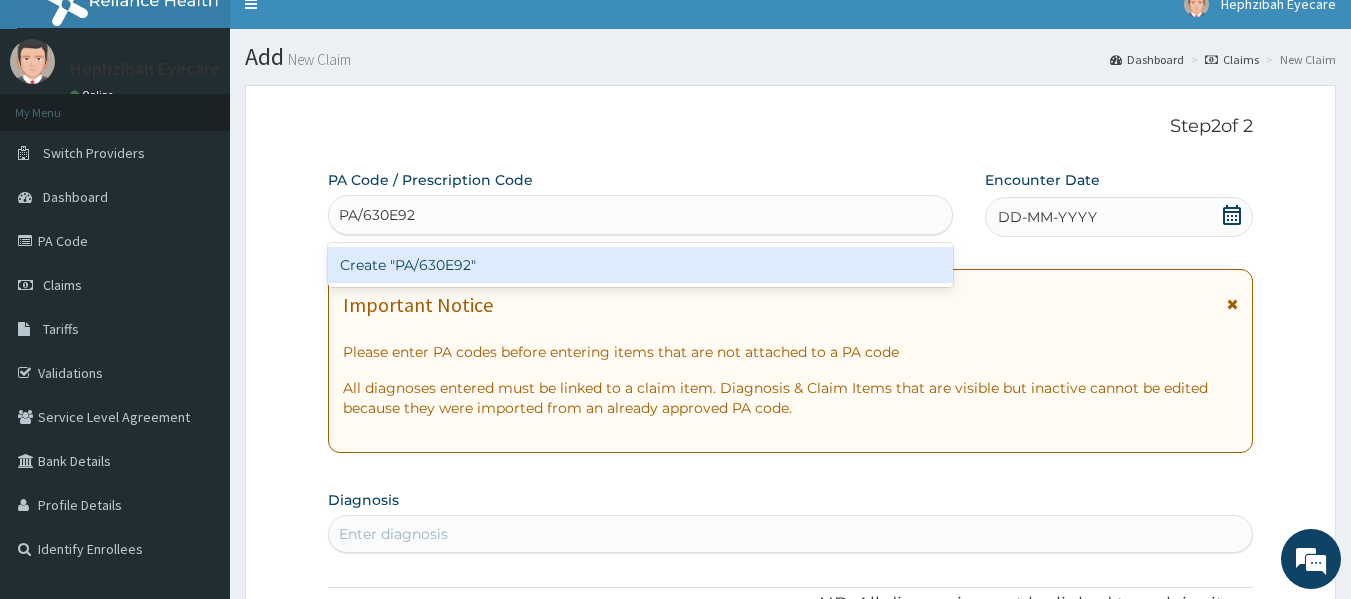 click on "Create "PA/630E92"" at bounding box center (641, 265) 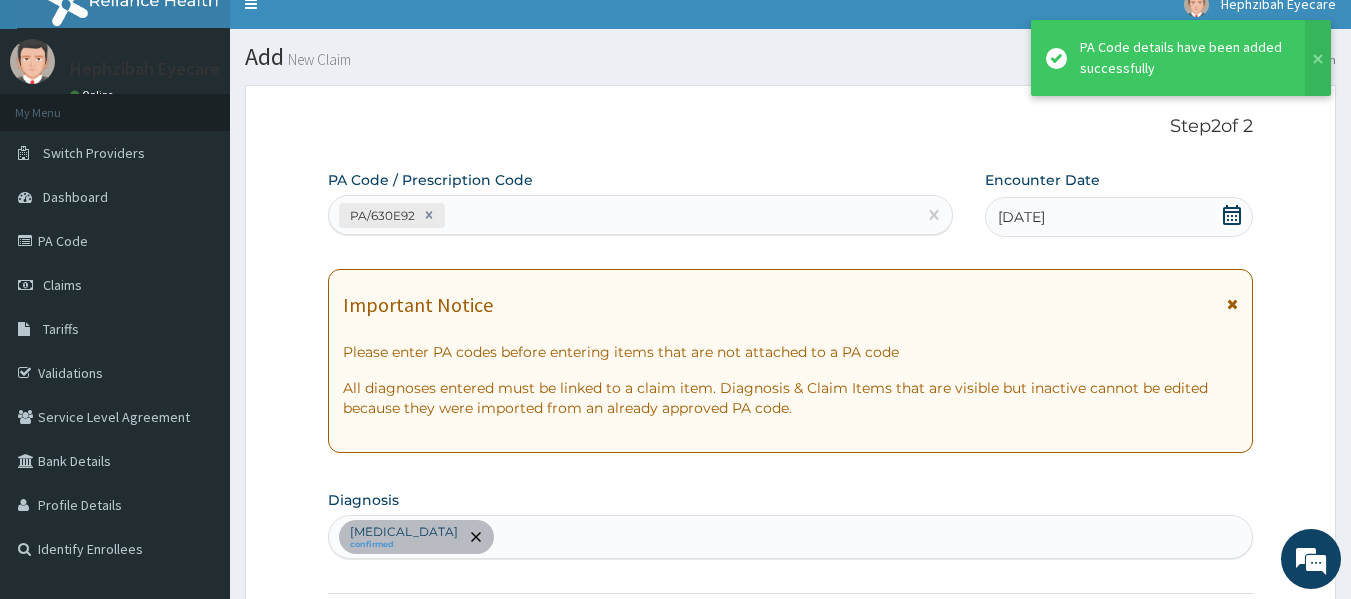scroll, scrollTop: 740, scrollLeft: 0, axis: vertical 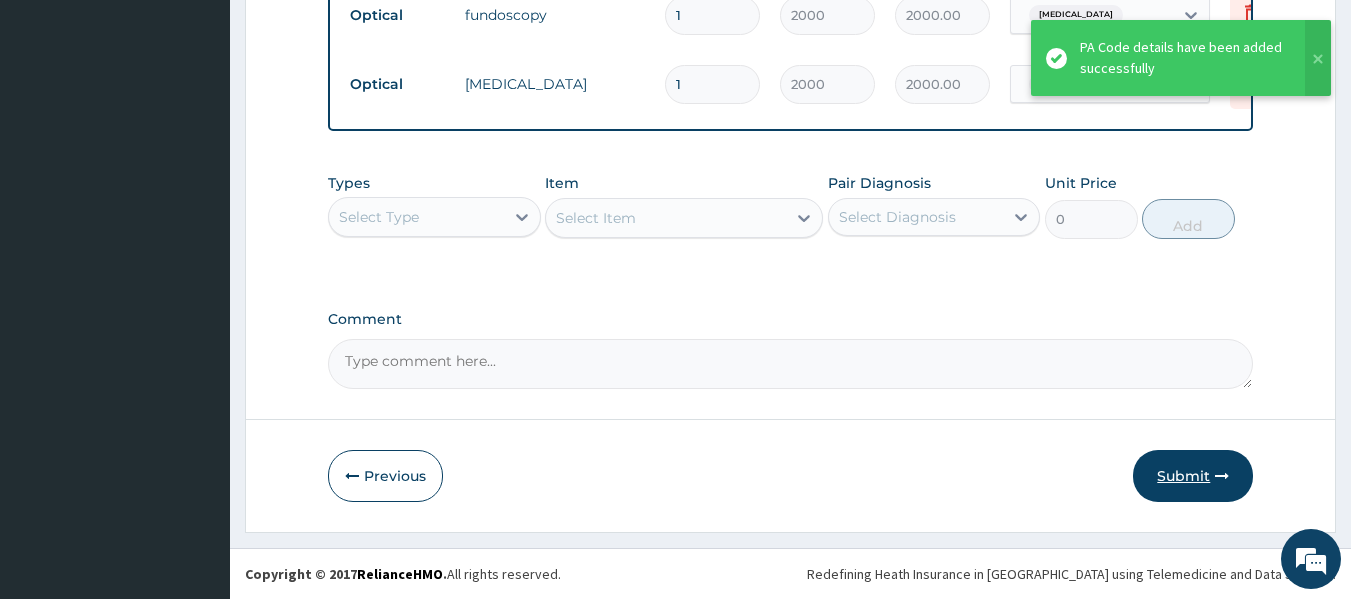 click on "Submit" at bounding box center (1193, 476) 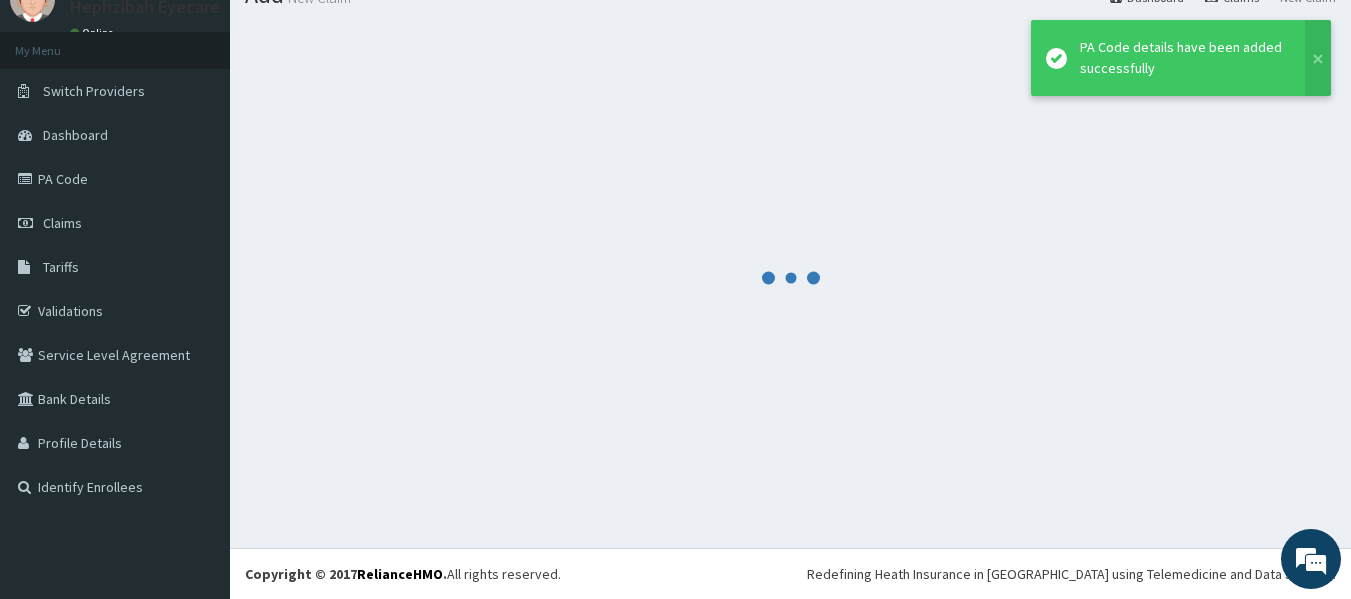 click at bounding box center [790, 277] 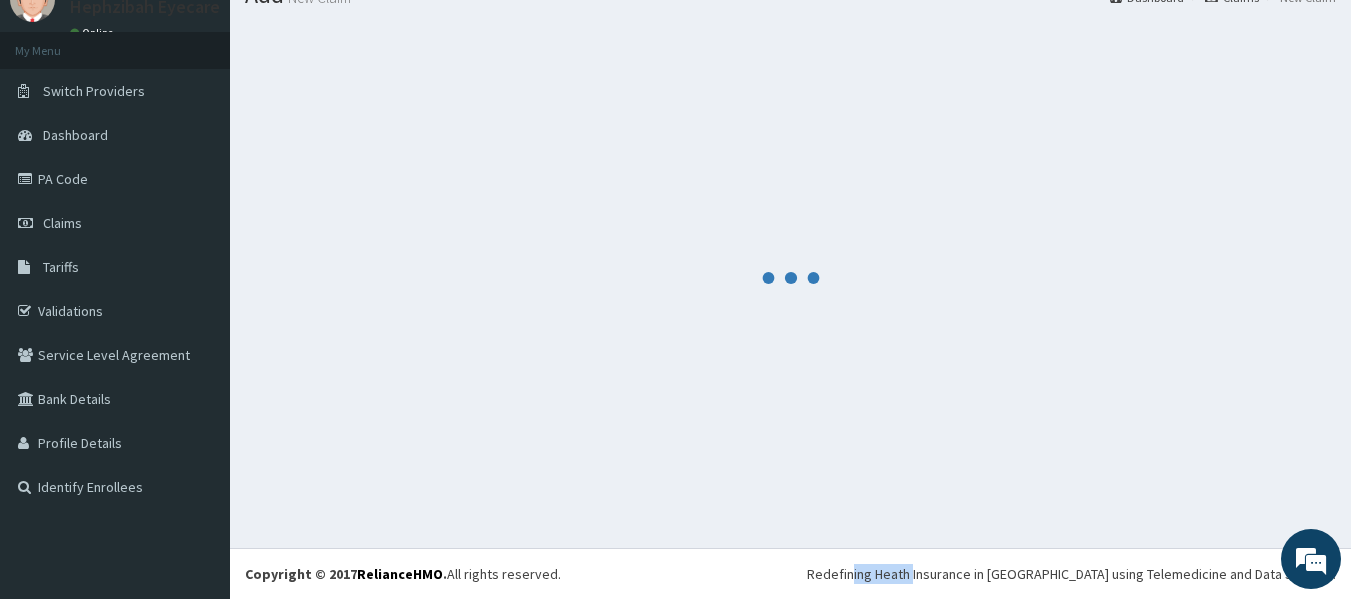 scroll, scrollTop: 970, scrollLeft: 0, axis: vertical 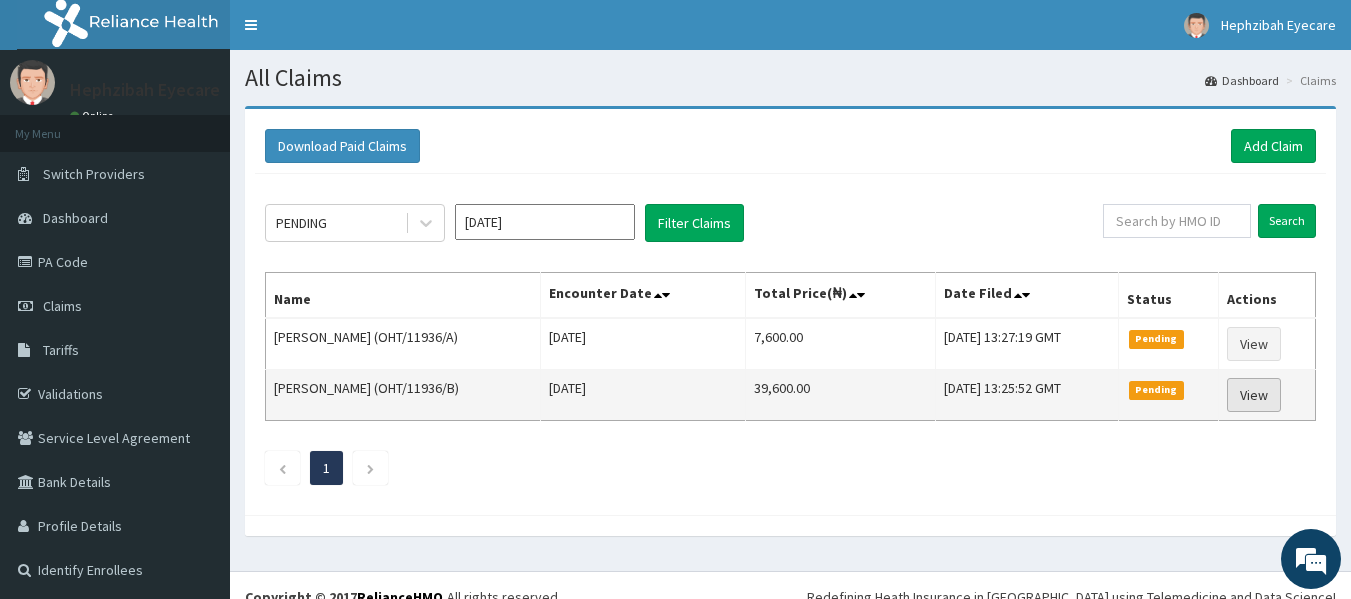 click on "View" at bounding box center (1254, 395) 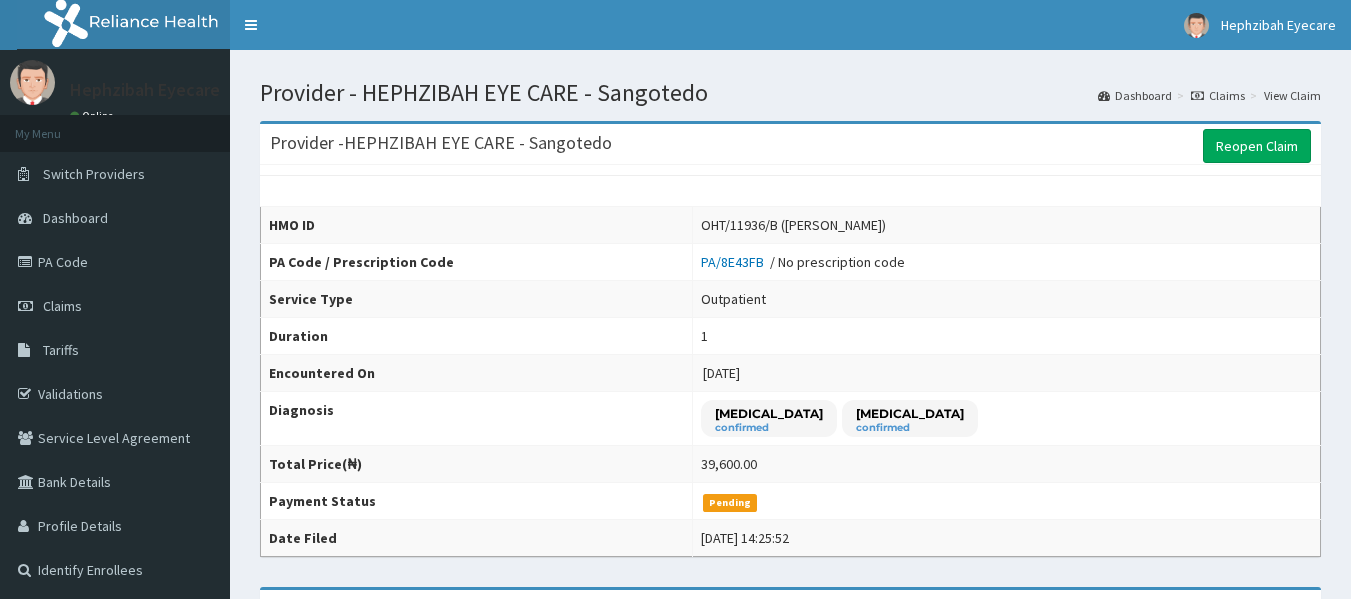 scroll, scrollTop: 524, scrollLeft: 0, axis: vertical 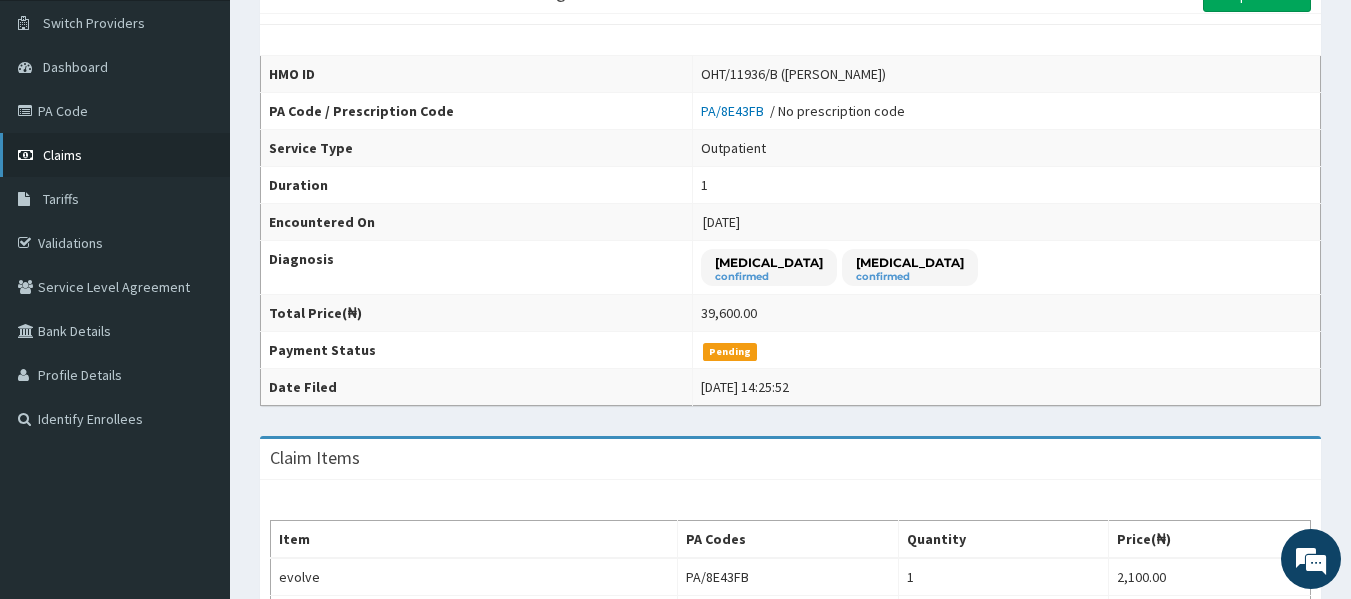 click on "Claims" at bounding box center [62, 155] 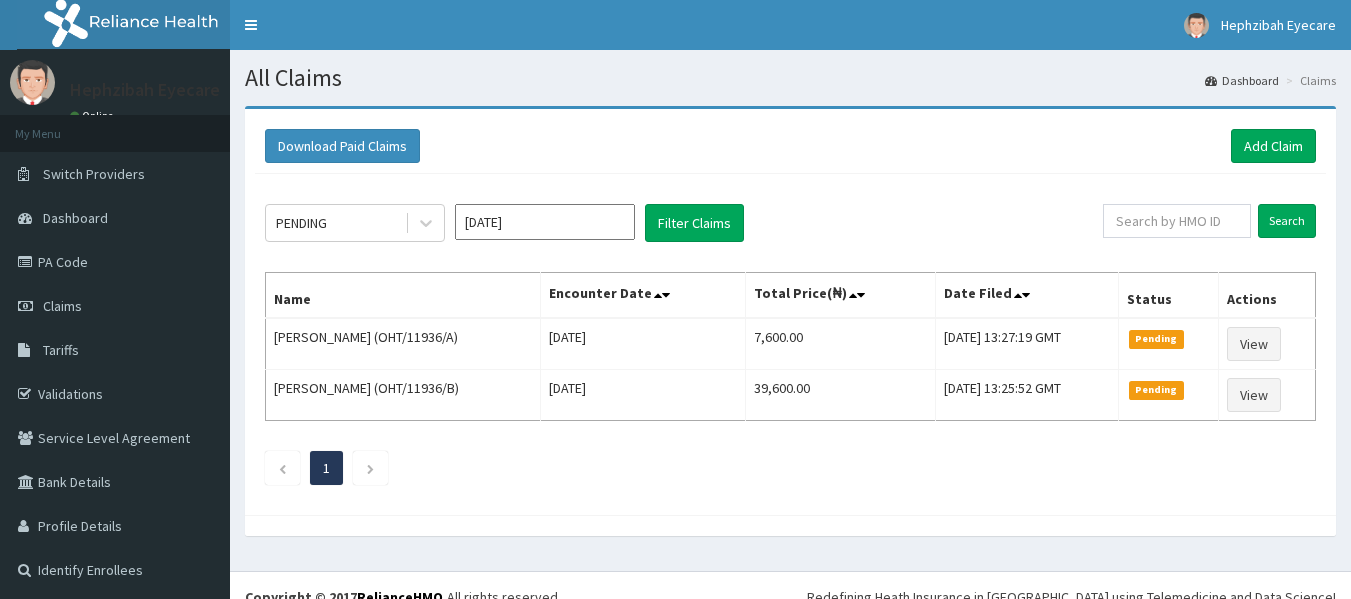 scroll, scrollTop: 0, scrollLeft: 0, axis: both 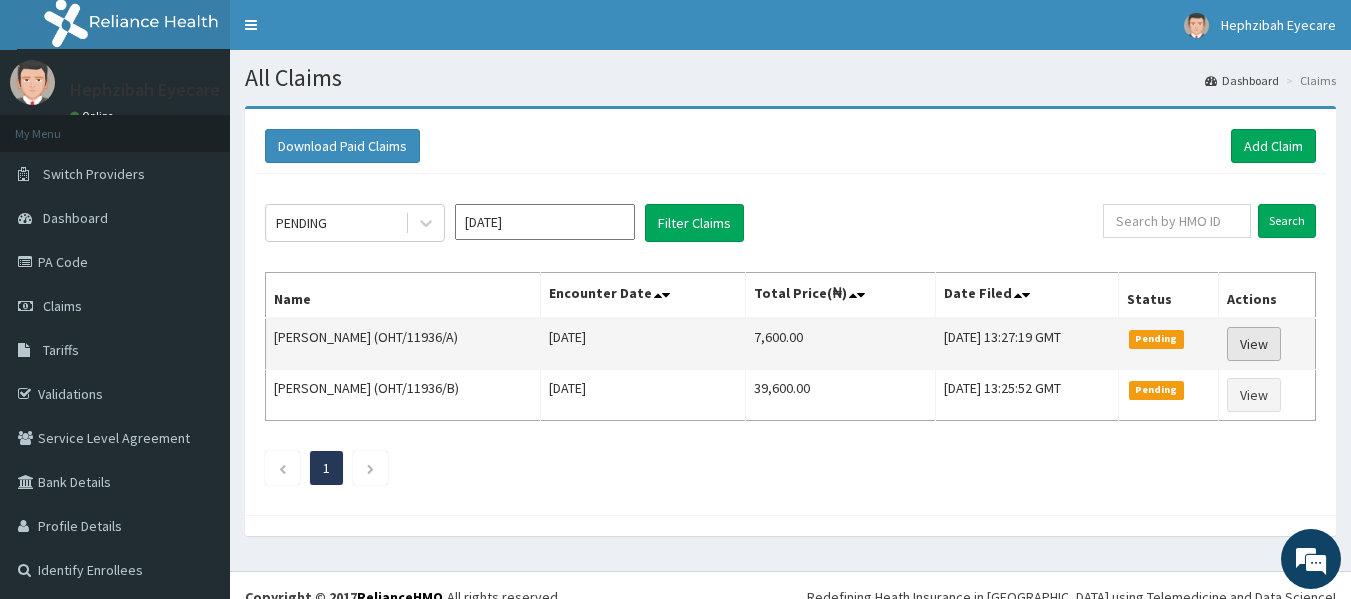 click on "View" at bounding box center [1254, 344] 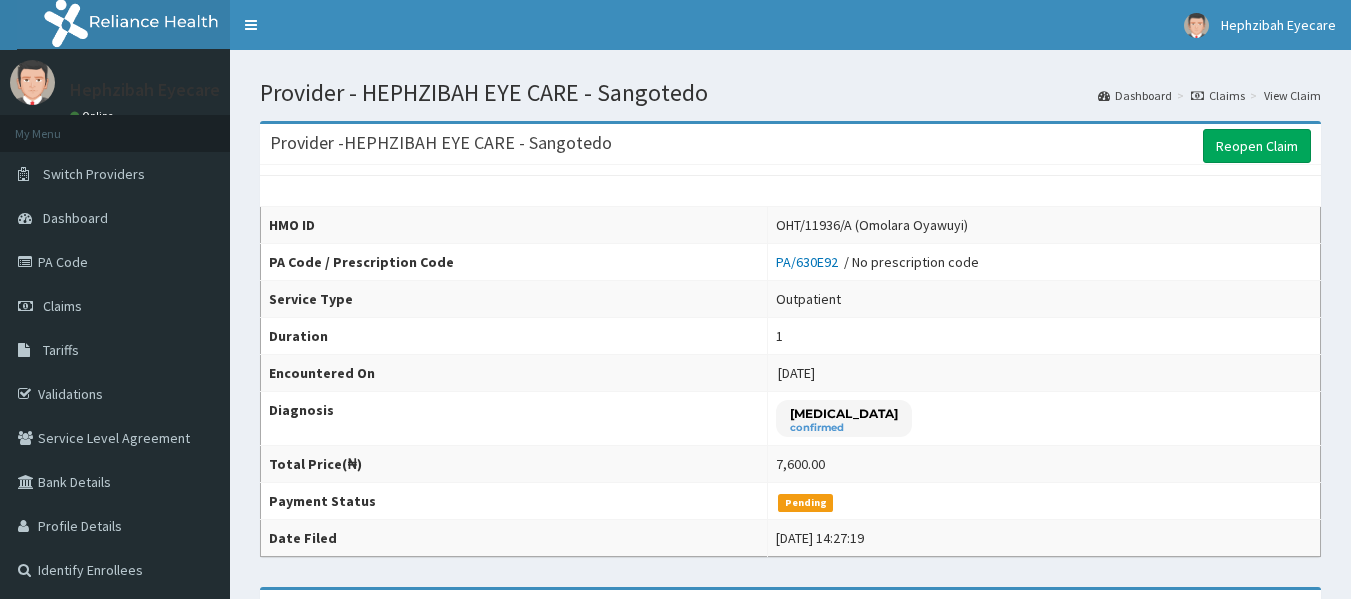 scroll, scrollTop: 0, scrollLeft: 0, axis: both 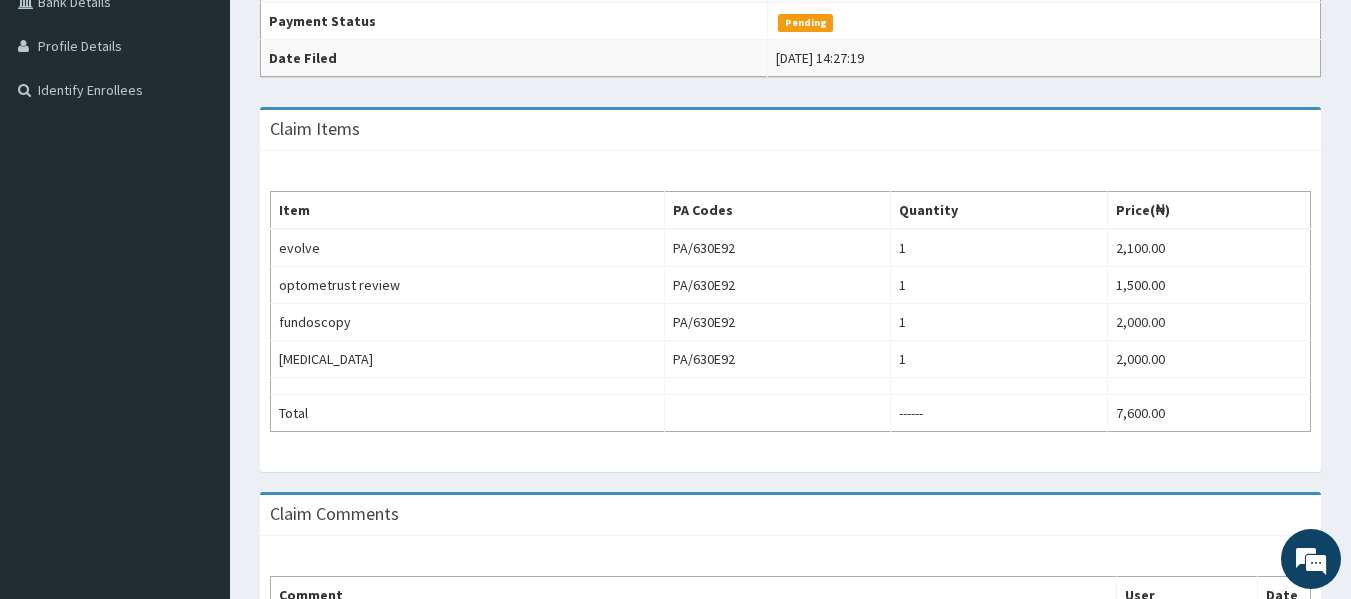 drag, startPoint x: 0, startPoint y: 0, endPoint x: 1365, endPoint y: 494, distance: 1451.6407 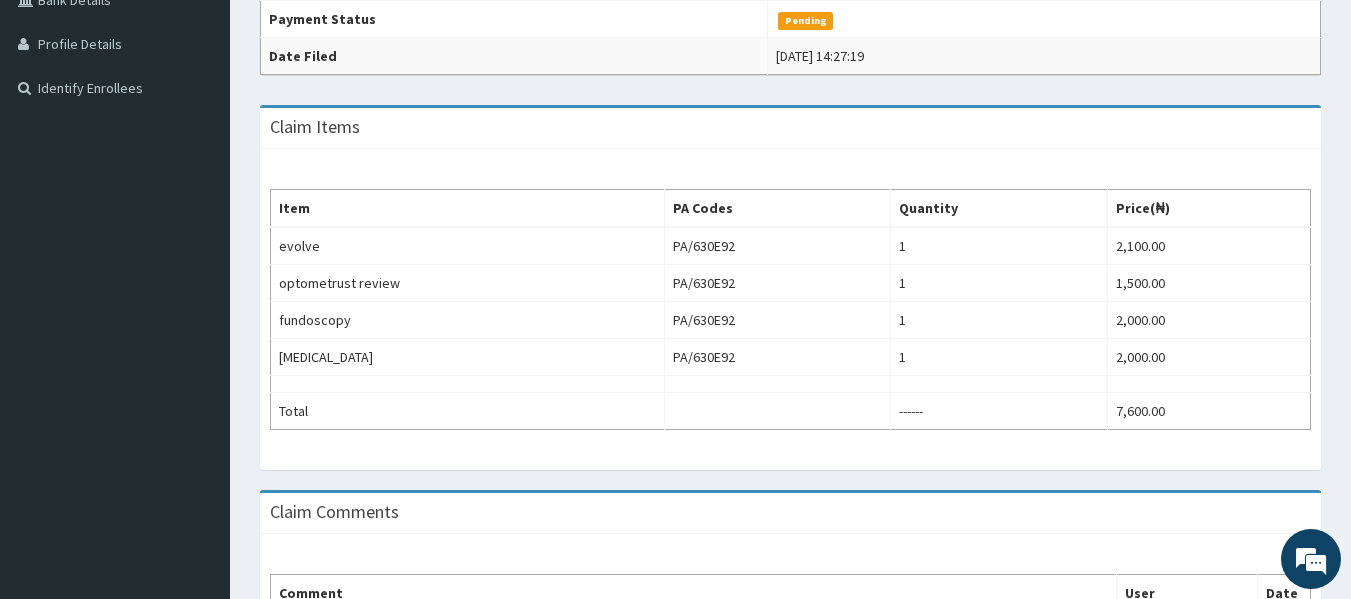 scroll, scrollTop: 0, scrollLeft: 0, axis: both 